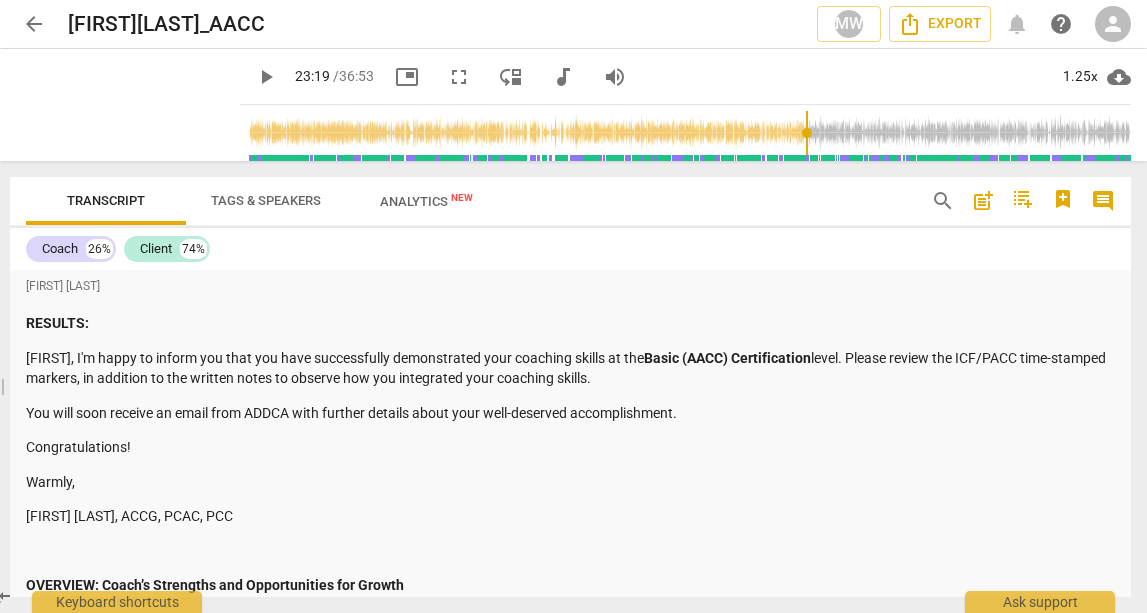 scroll, scrollTop: 0, scrollLeft: 0, axis: both 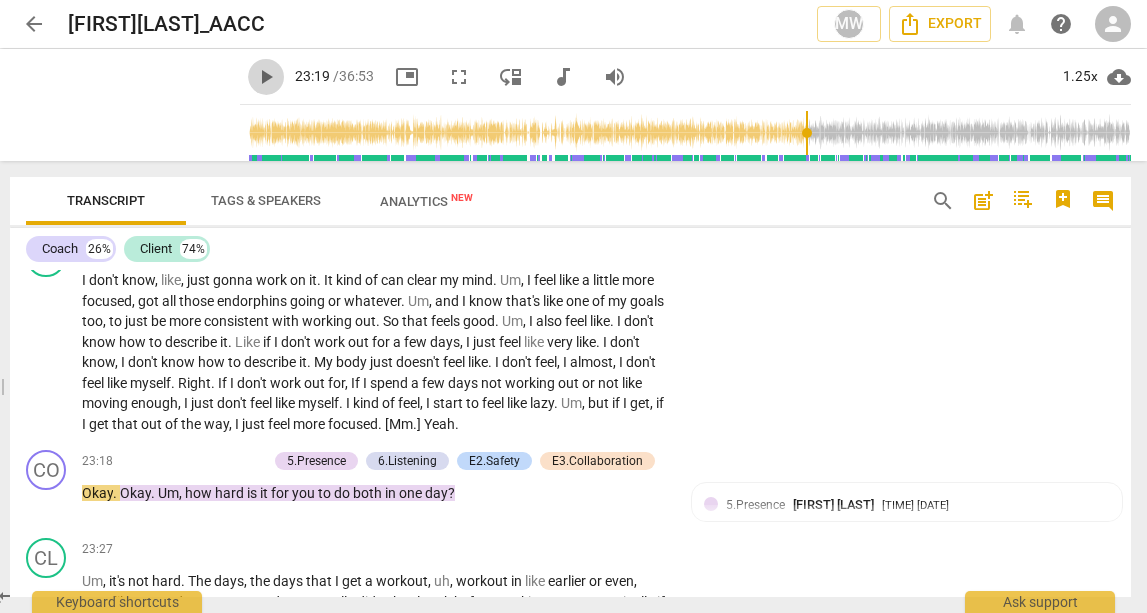 click on "play_arrow" at bounding box center (266, 77) 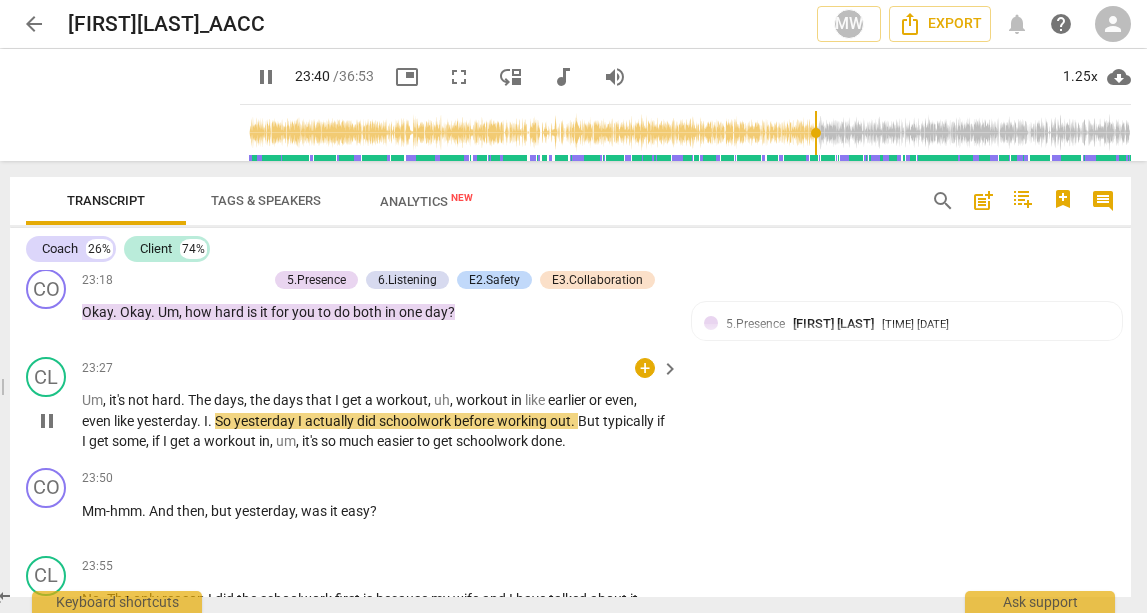 scroll, scrollTop: 9738, scrollLeft: 0, axis: vertical 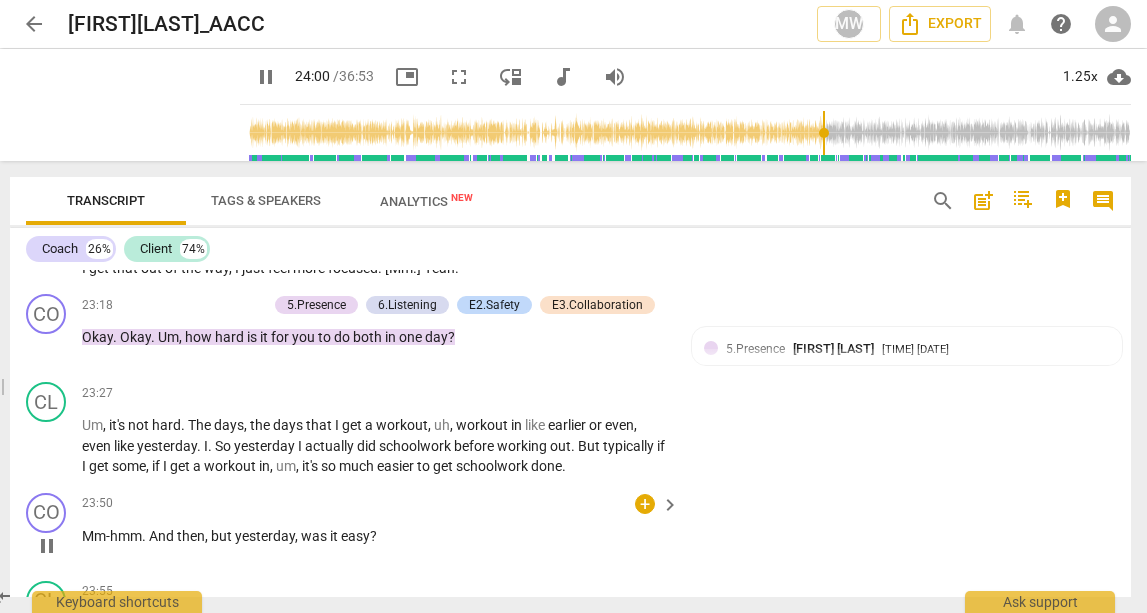 click on "+ keyboard_arrow_right" at bounding box center (656, 504) 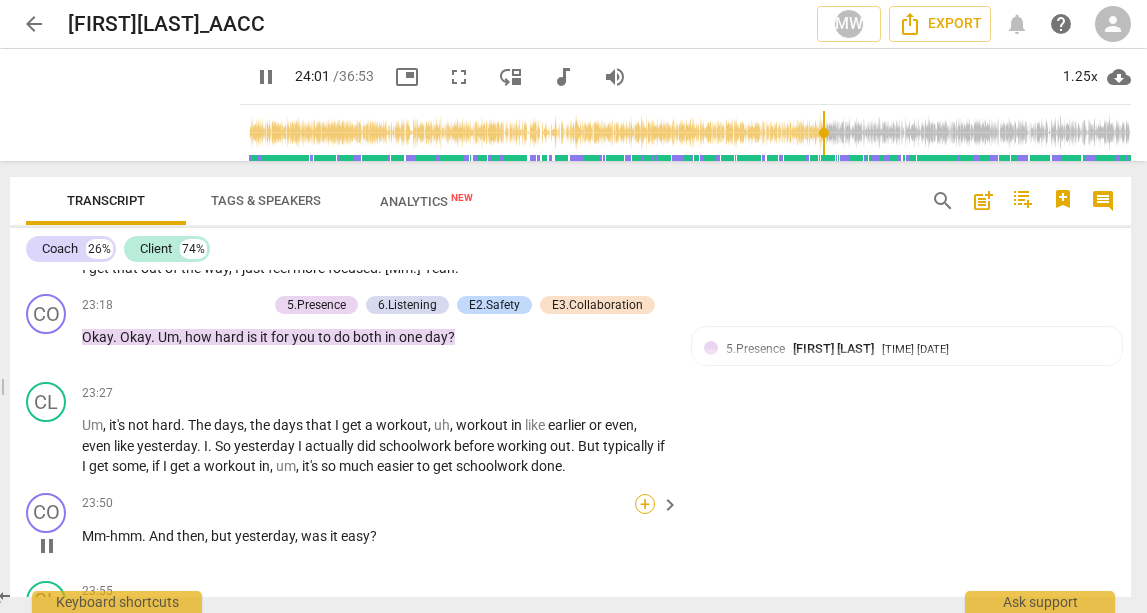click on "+" at bounding box center [645, 504] 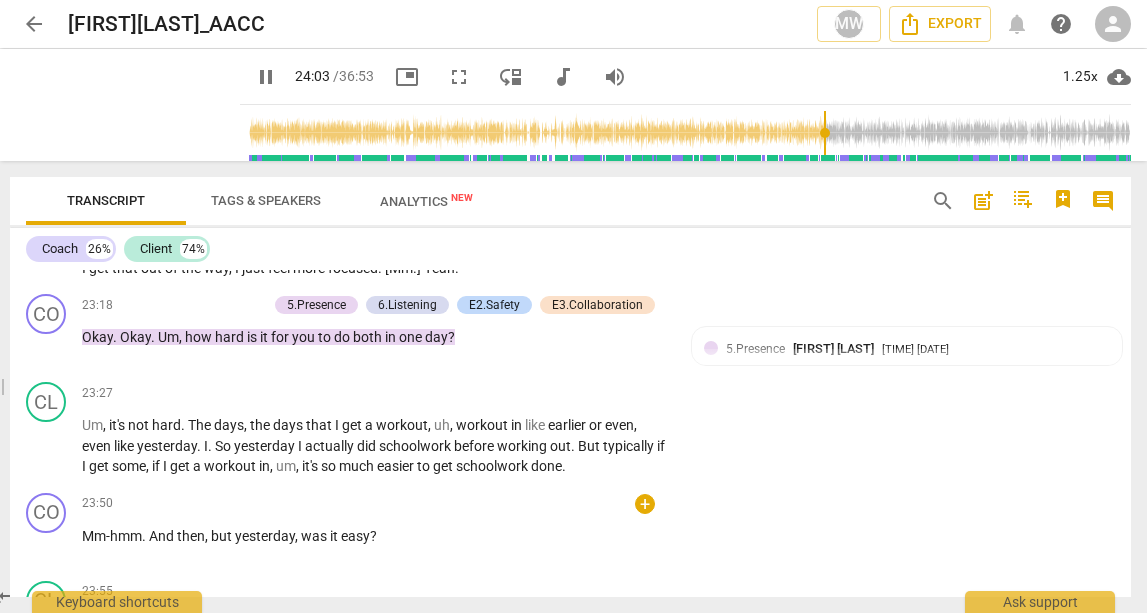 click at bounding box center (639, 436) 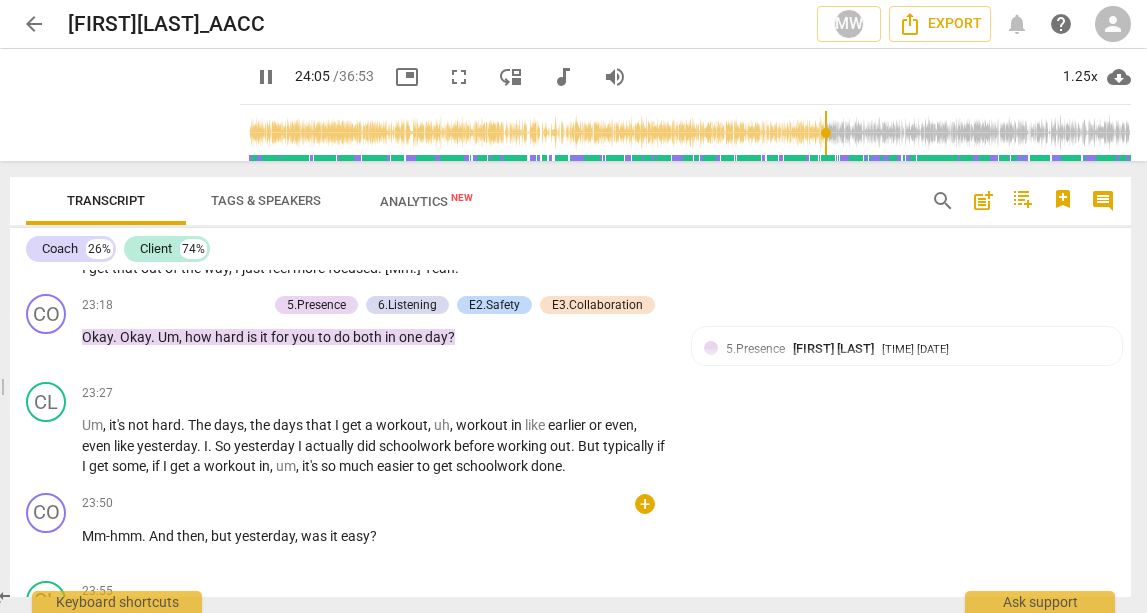 click at bounding box center (639, 436) 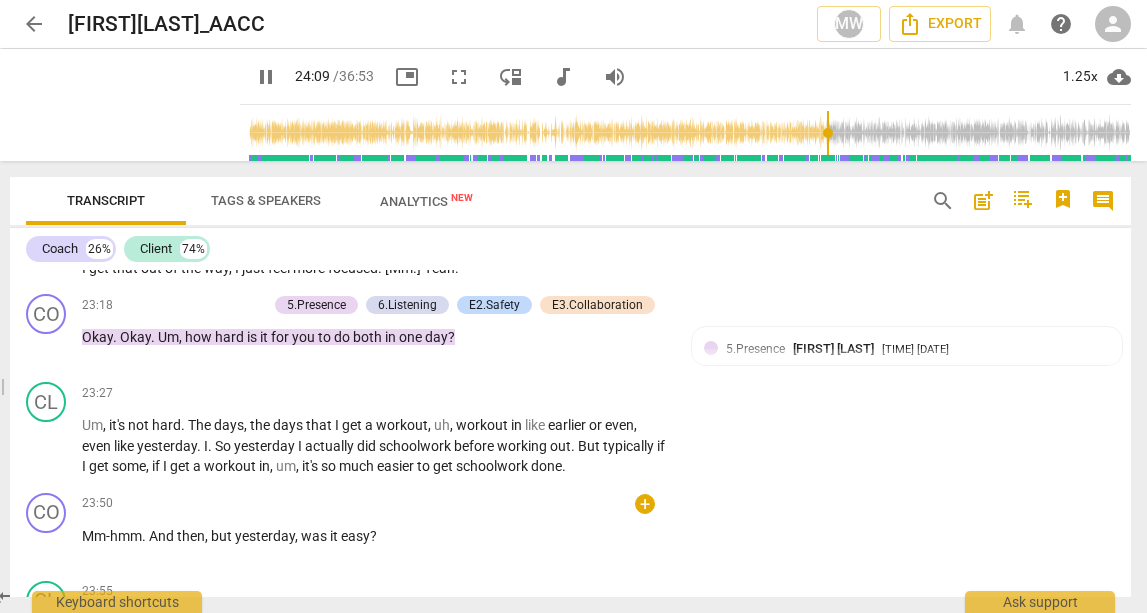click at bounding box center (639, 436) 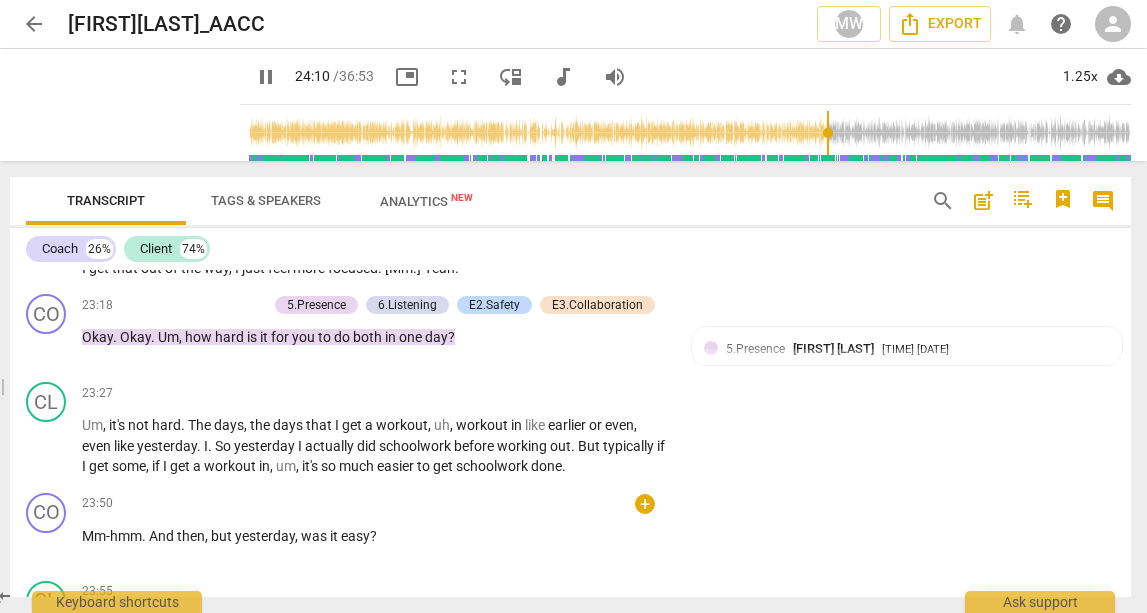 click at bounding box center (639, 436) 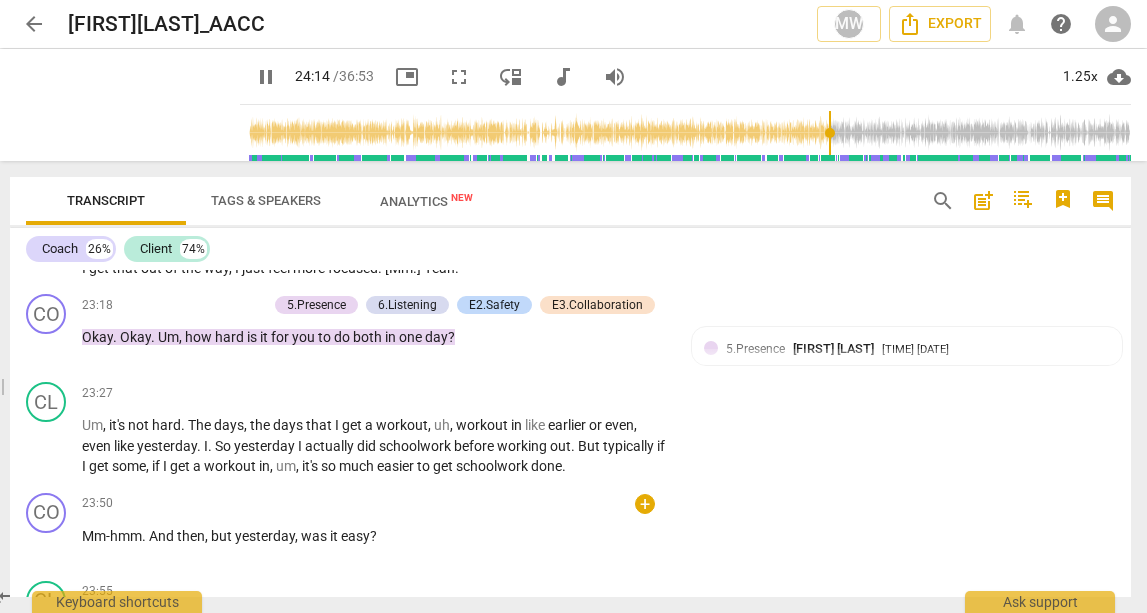 click at bounding box center (573, 306) 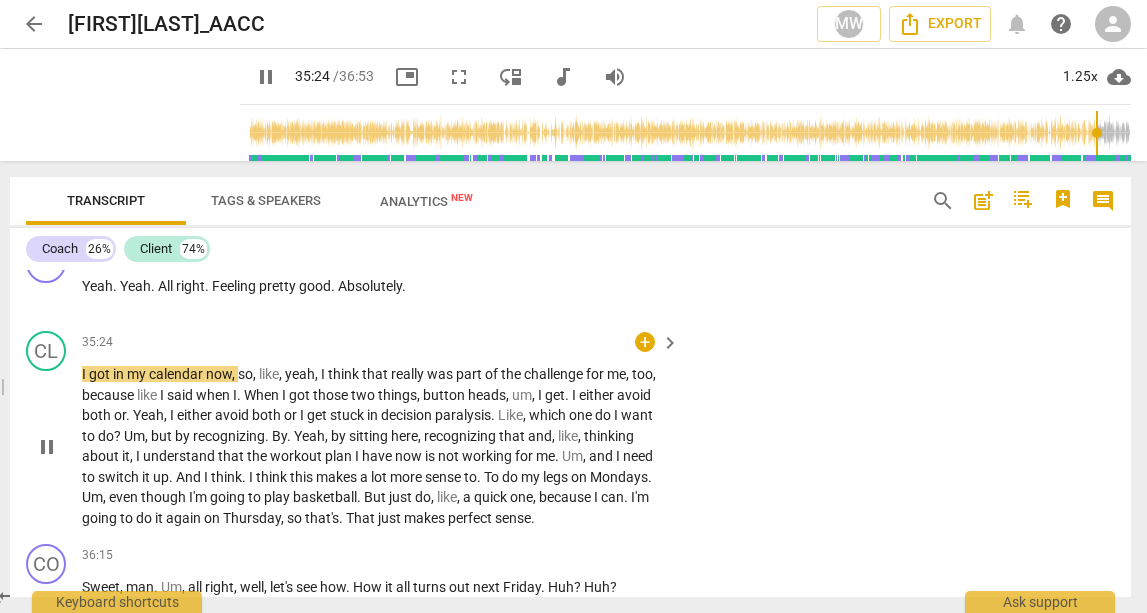 scroll, scrollTop: 14841, scrollLeft: 0, axis: vertical 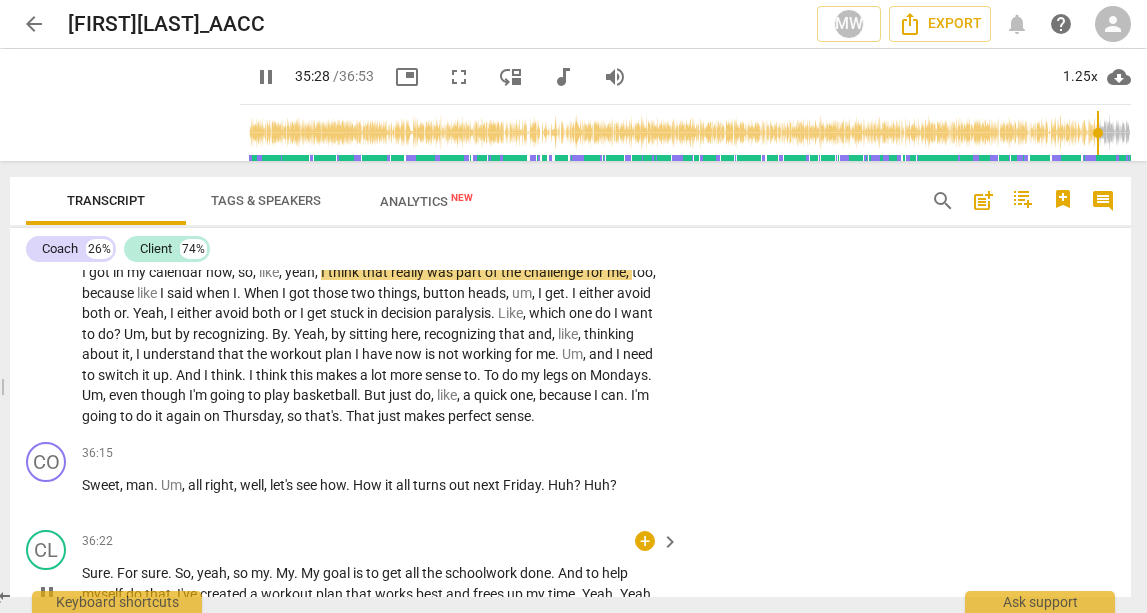 click on "My" at bounding box center (312, 573) 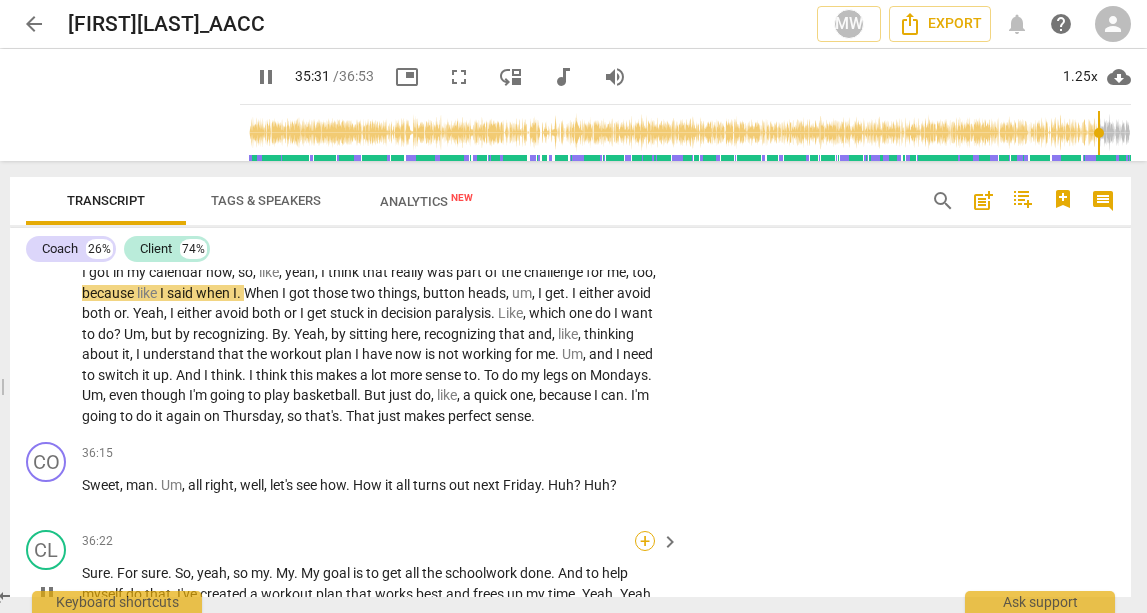 click on "+" at bounding box center [645, 541] 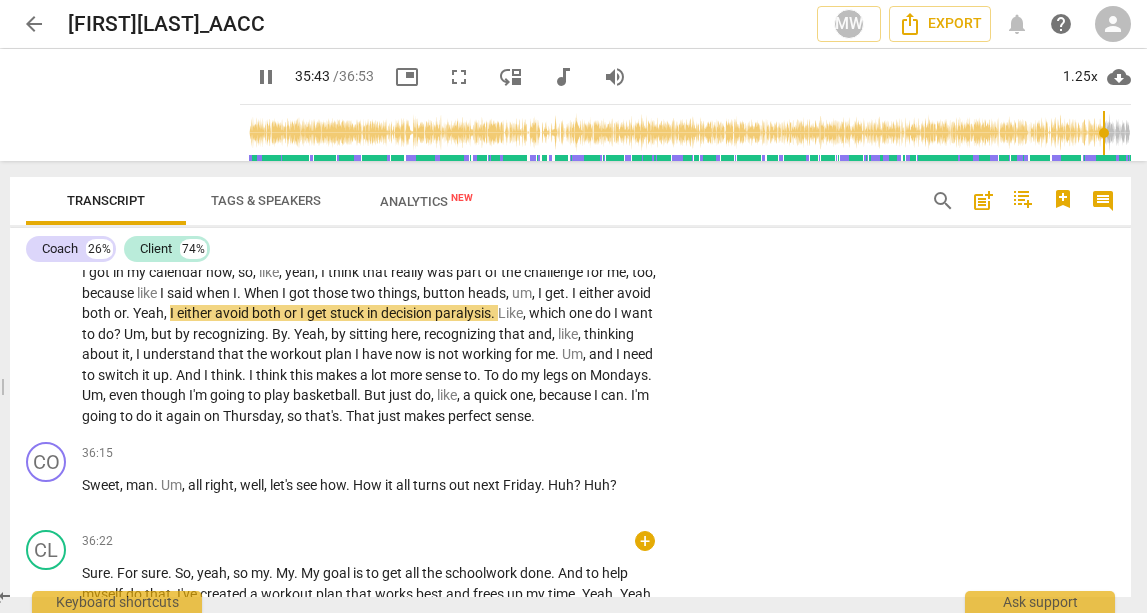 click at bounding box center [639, 462] 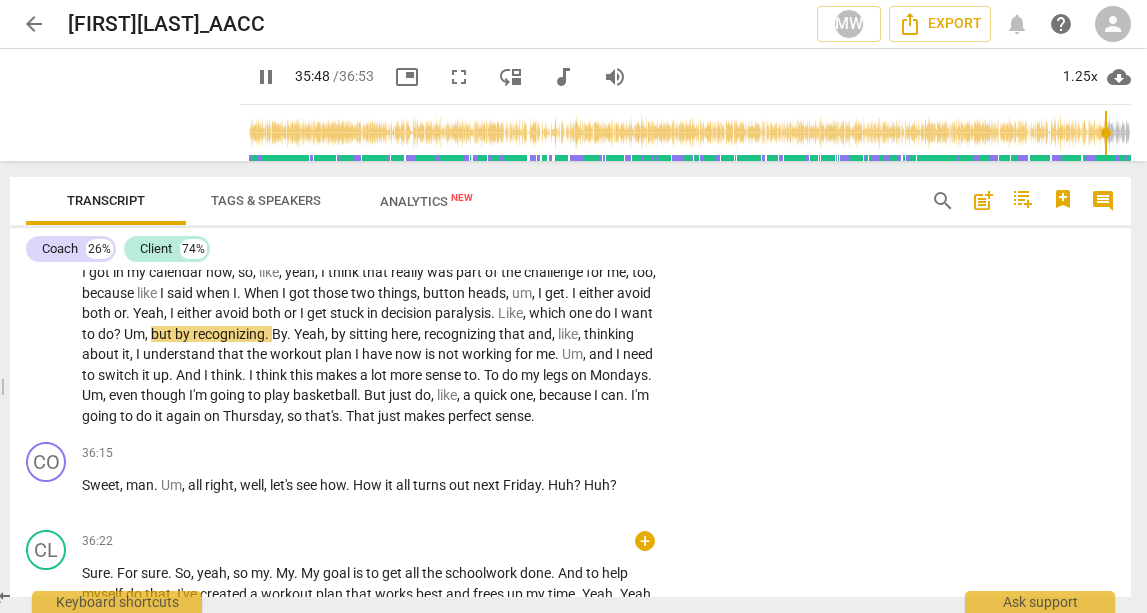 drag, startPoint x: 1128, startPoint y: 579, endPoint x: 1137, endPoint y: 506, distance: 73.552704 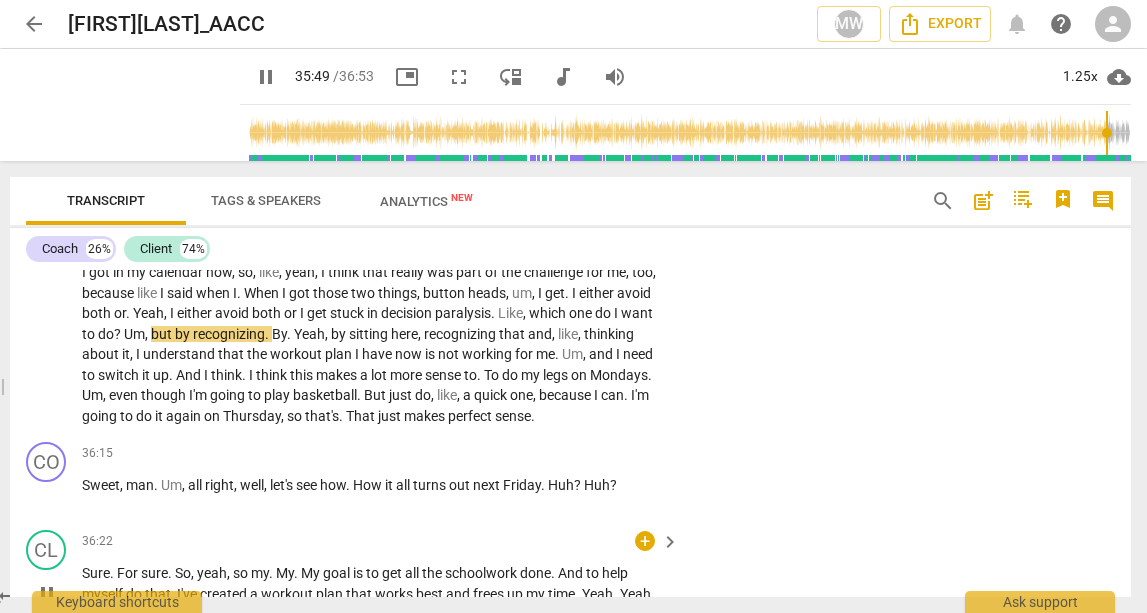 click on "CL play_arrow pause [TIME] + keyboard_arrow_right Sure . For sure . So , yeah , so my . My . My goal is to get all the schoolwork done . And to help myself do that , I've created a workout plan that works best and frees up my time . Yeah . Yeah , that makes sense ." at bounding box center (570, 577) 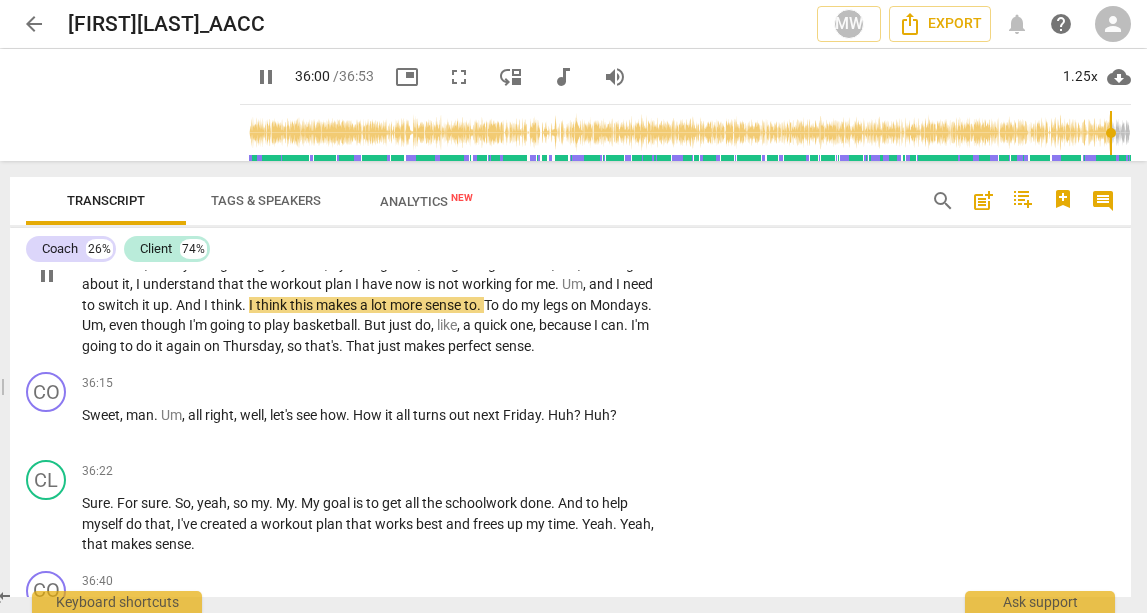 scroll, scrollTop: 14724, scrollLeft: 0, axis: vertical 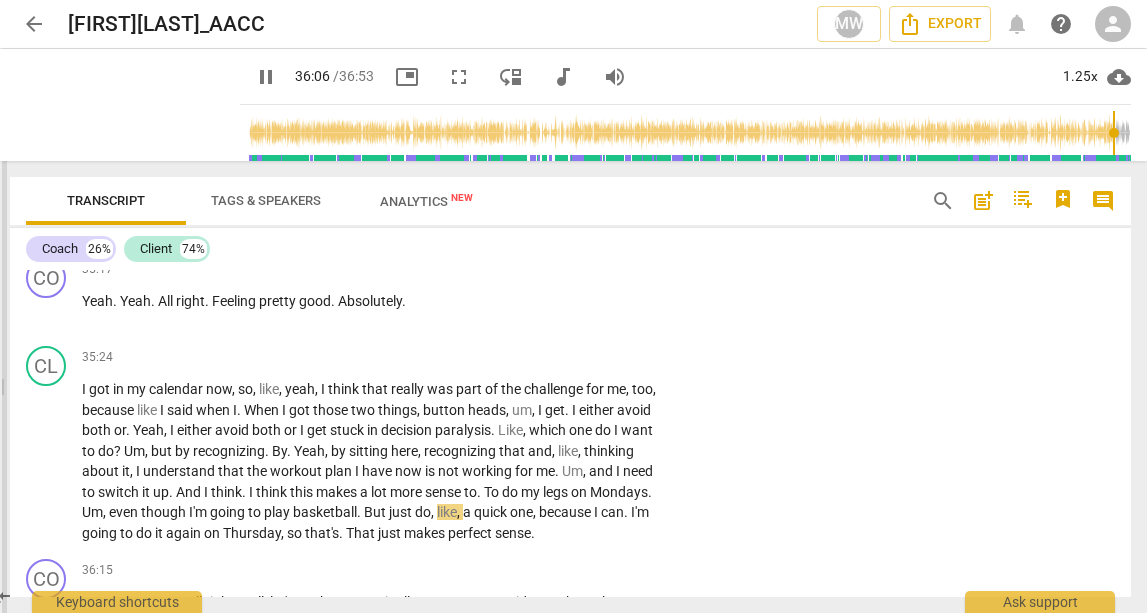 drag, startPoint x: 56, startPoint y: 246, endPoint x: 0, endPoint y: 245, distance: 56.008926 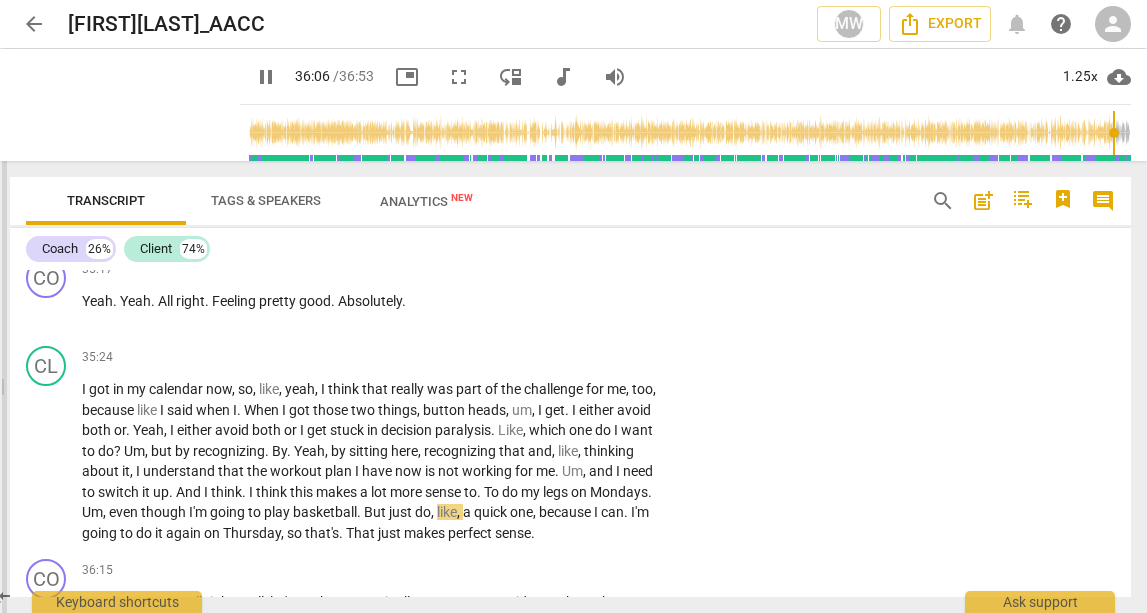 click at bounding box center [1, 387] 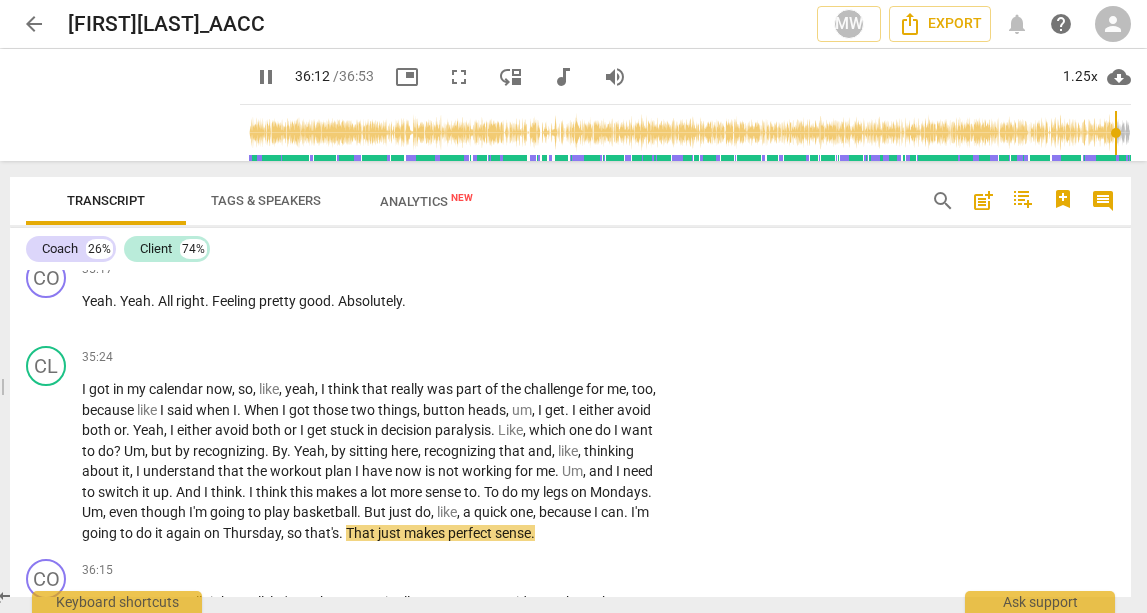 type on "2173" 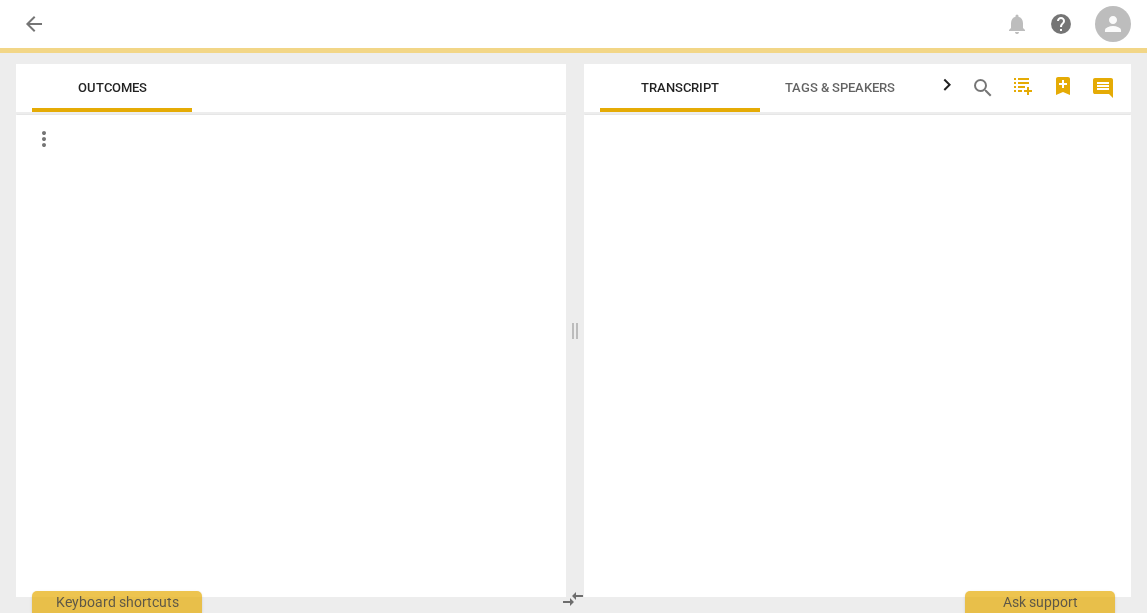 scroll, scrollTop: 0, scrollLeft: 0, axis: both 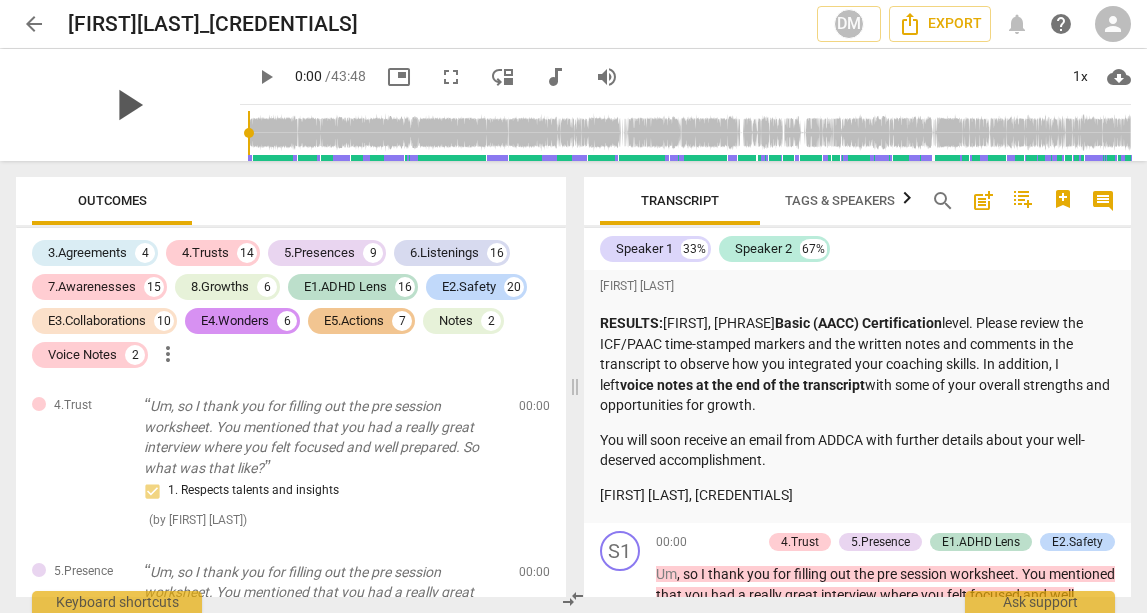 click on "play_arrow" at bounding box center (128, 105) 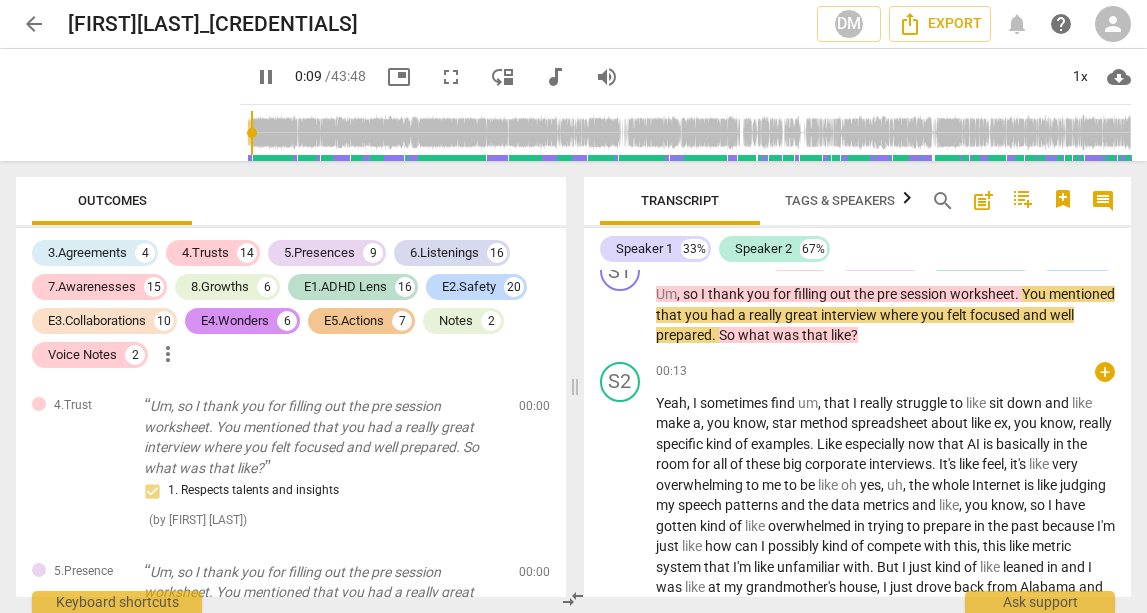 scroll, scrollTop: 309, scrollLeft: 0, axis: vertical 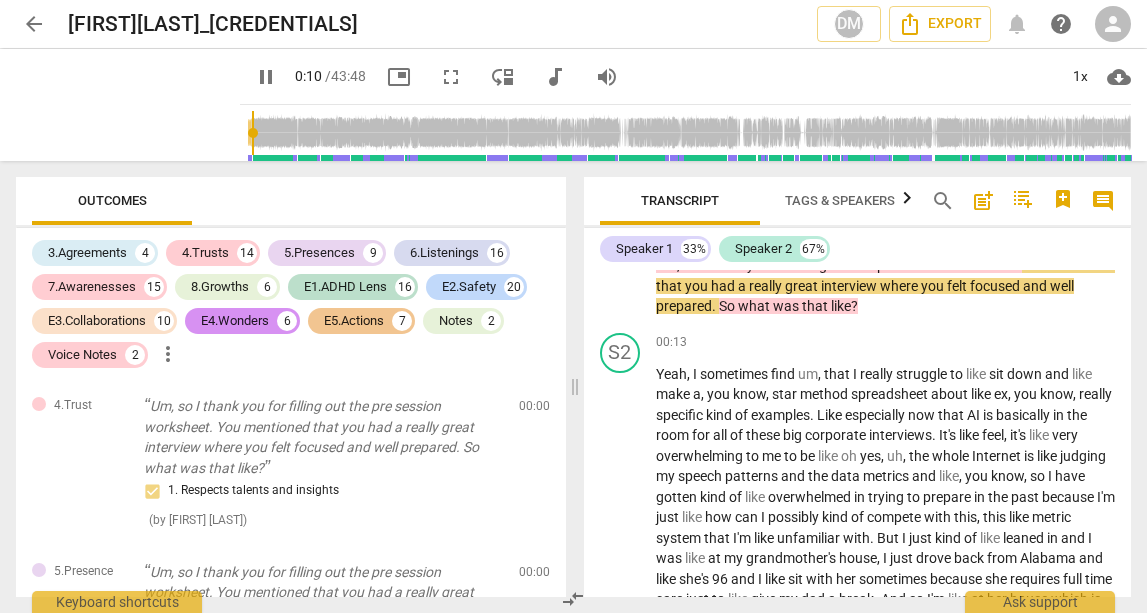 click on "pause" at bounding box center (266, 77) 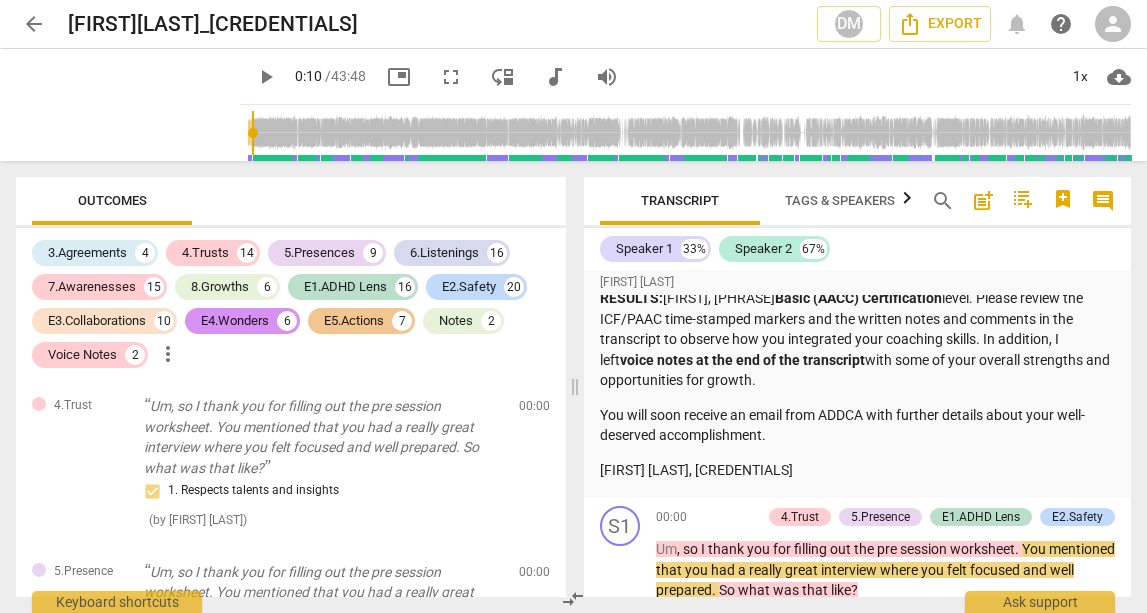 scroll, scrollTop: 79, scrollLeft: 0, axis: vertical 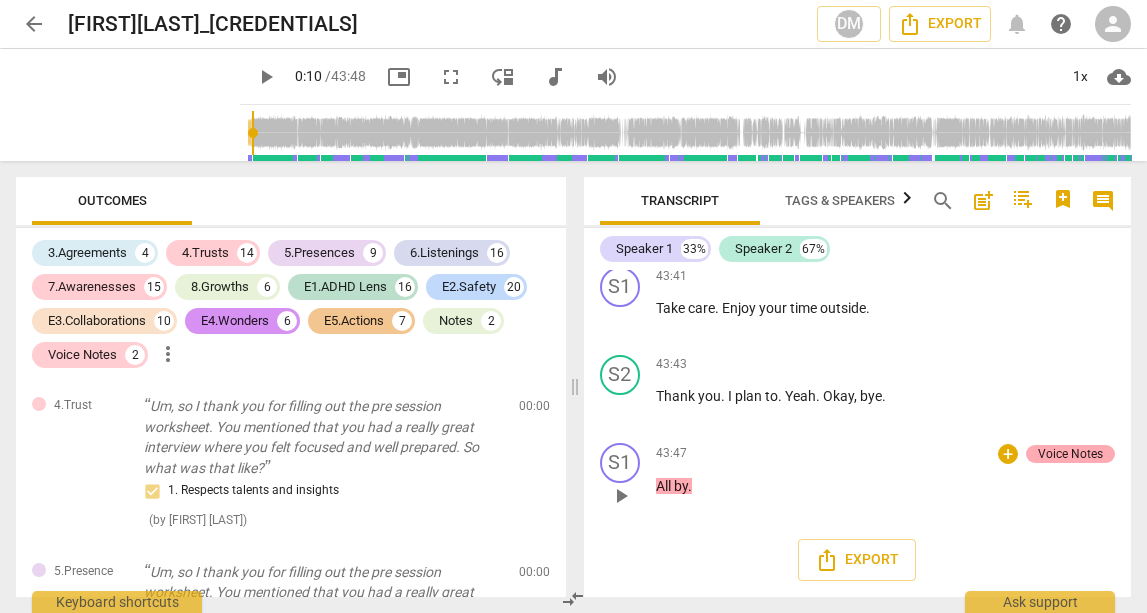 click on "Voice Notes" at bounding box center (1070, 454) 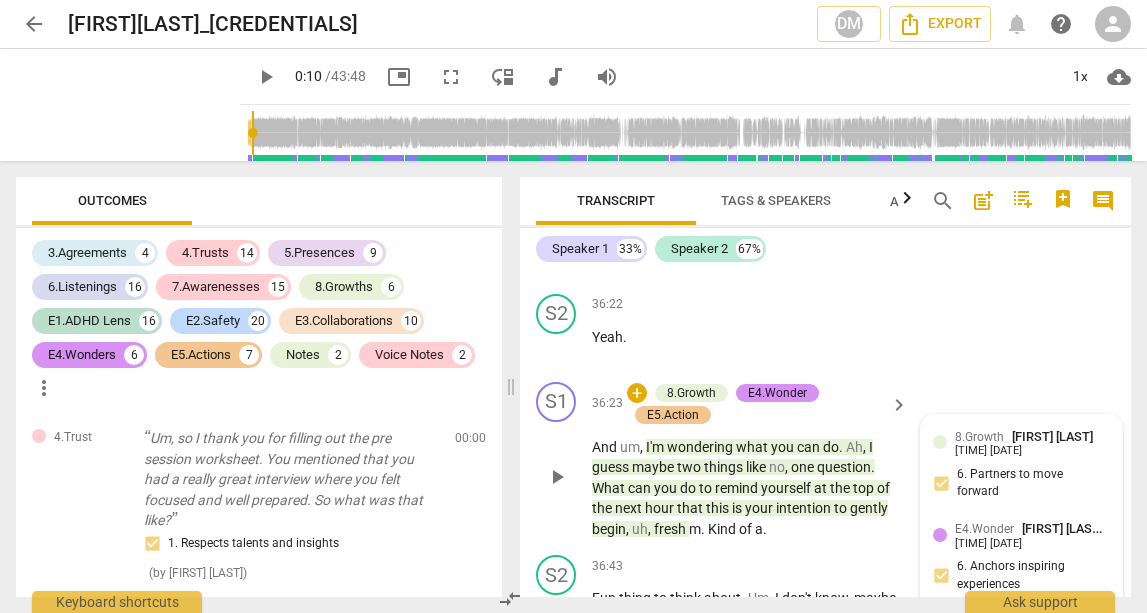 scroll, scrollTop: 25276, scrollLeft: 0, axis: vertical 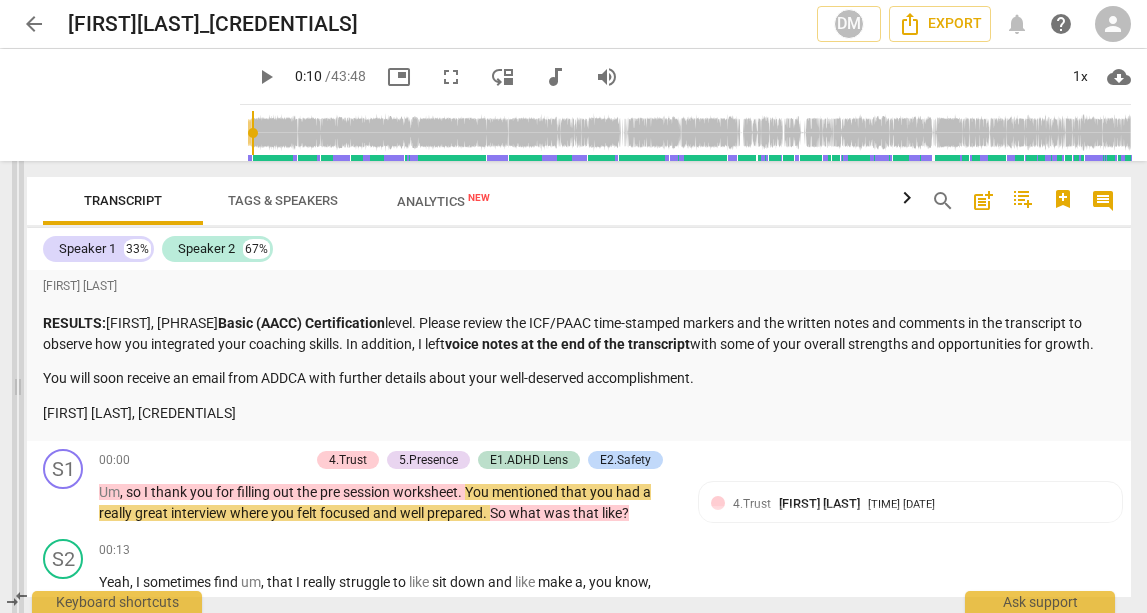 drag, startPoint x: 513, startPoint y: 388, endPoint x: 20, endPoint y: 404, distance: 493.25955 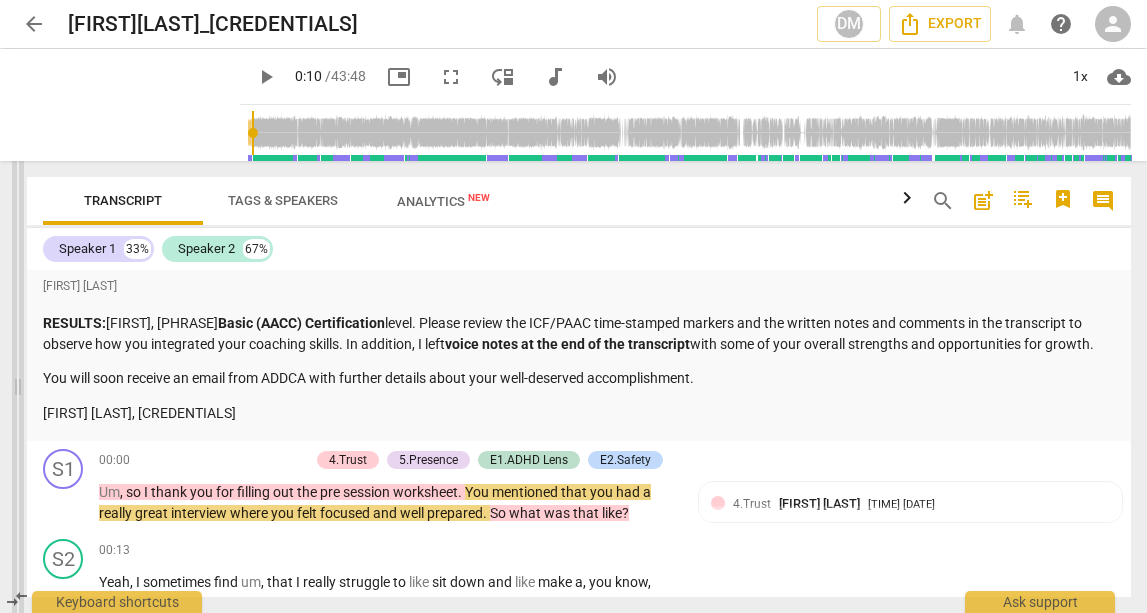 click at bounding box center (18, 387) 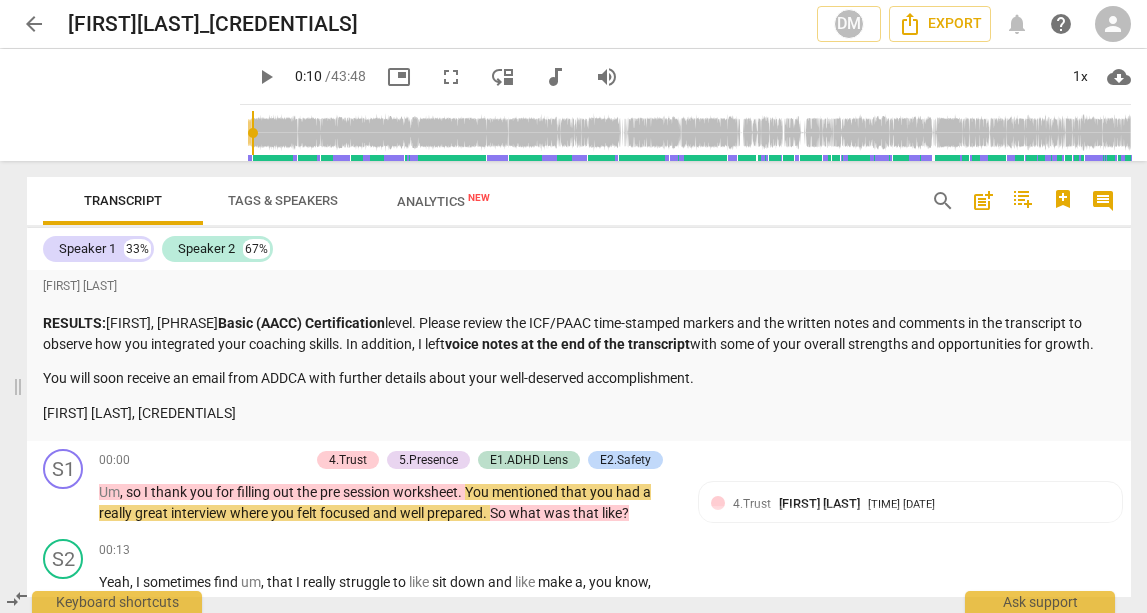 click on "play_arrow" at bounding box center (266, 77) 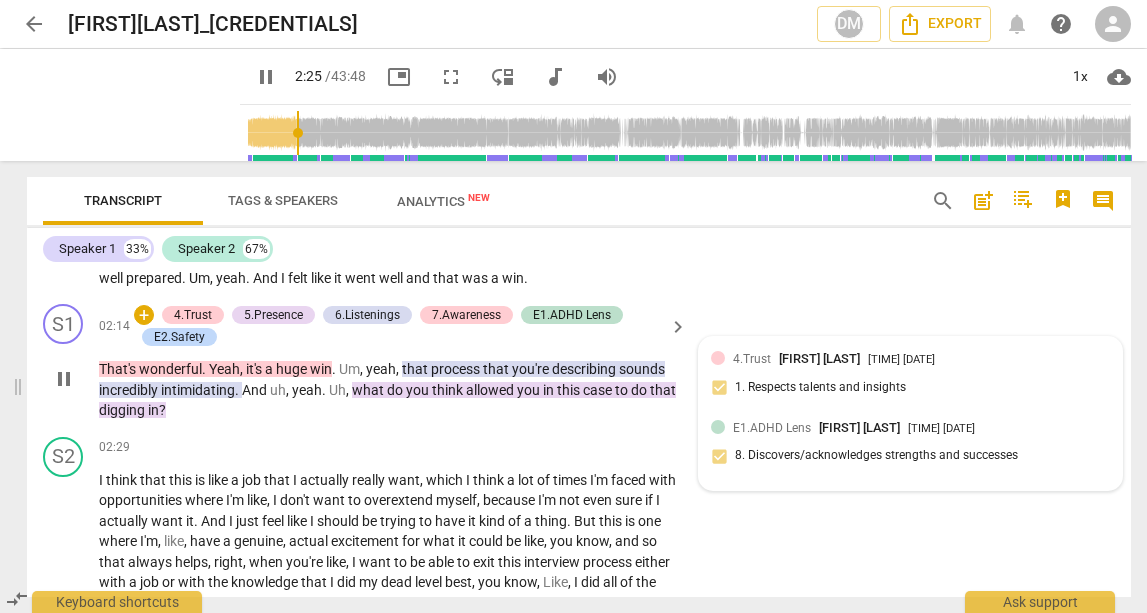 scroll, scrollTop: 658, scrollLeft: 0, axis: vertical 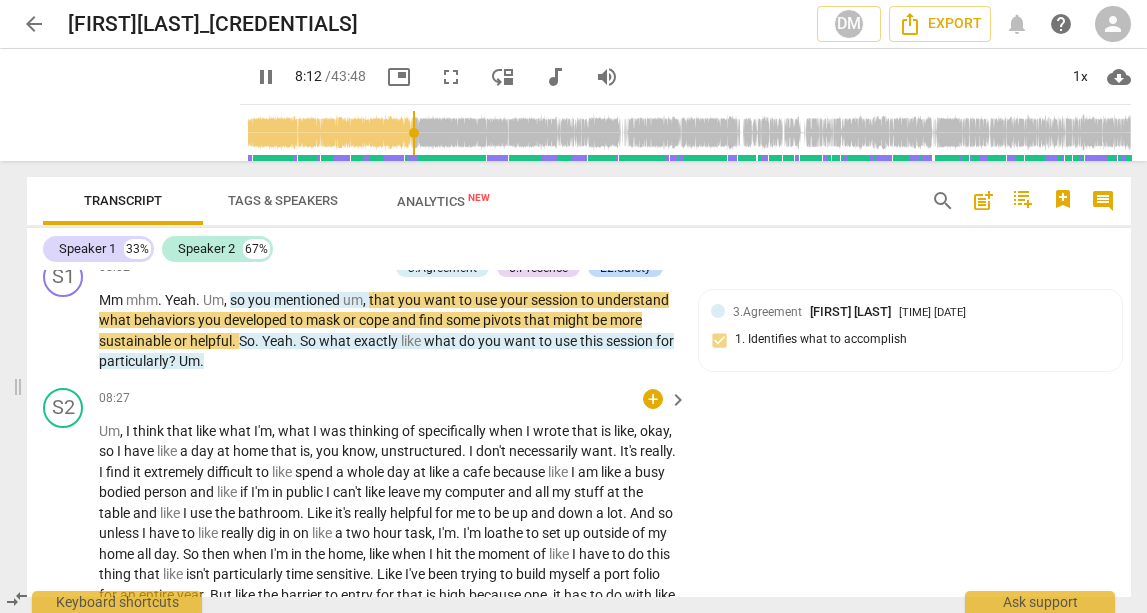 click on "specifically" at bounding box center (453, 431) 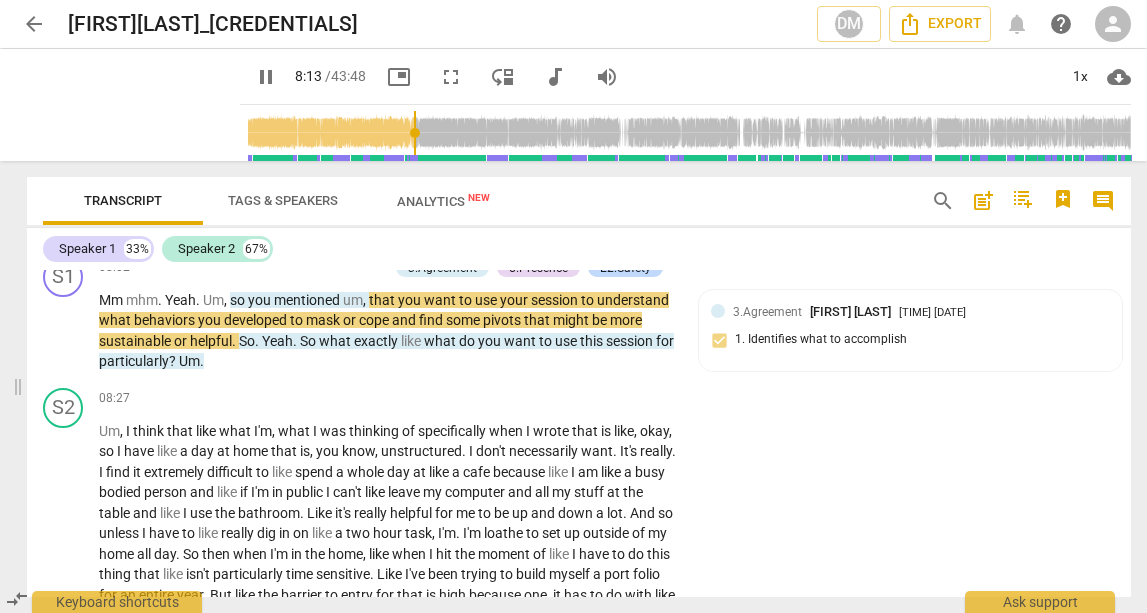 click on "Analytics   New" at bounding box center [443, 201] 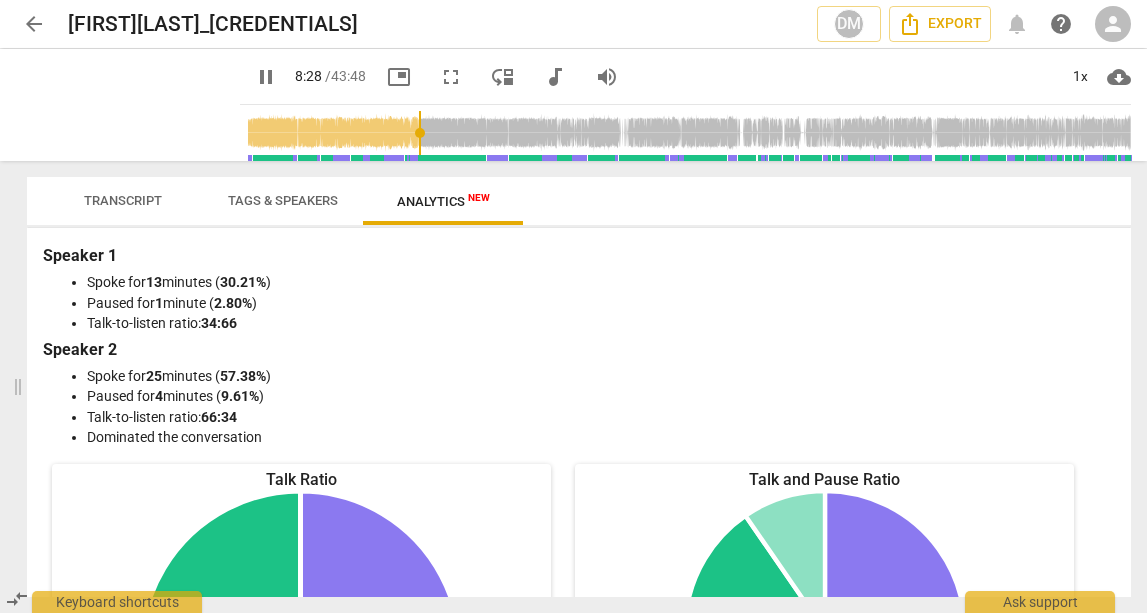 click on "Tags & Speakers" at bounding box center (283, 200) 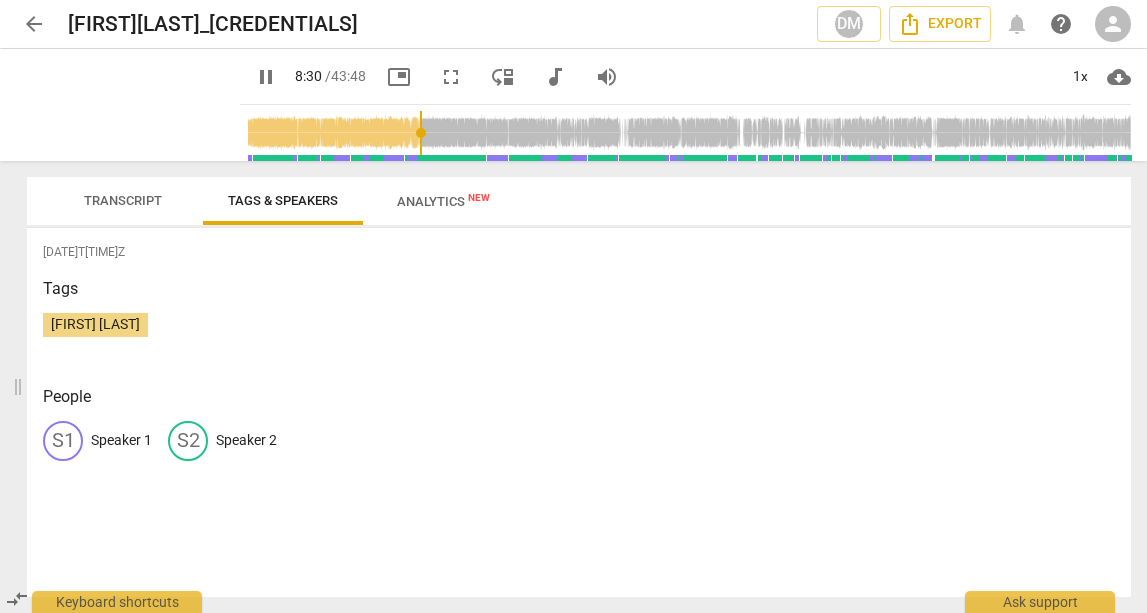 click on "Transcript" at bounding box center [123, 200] 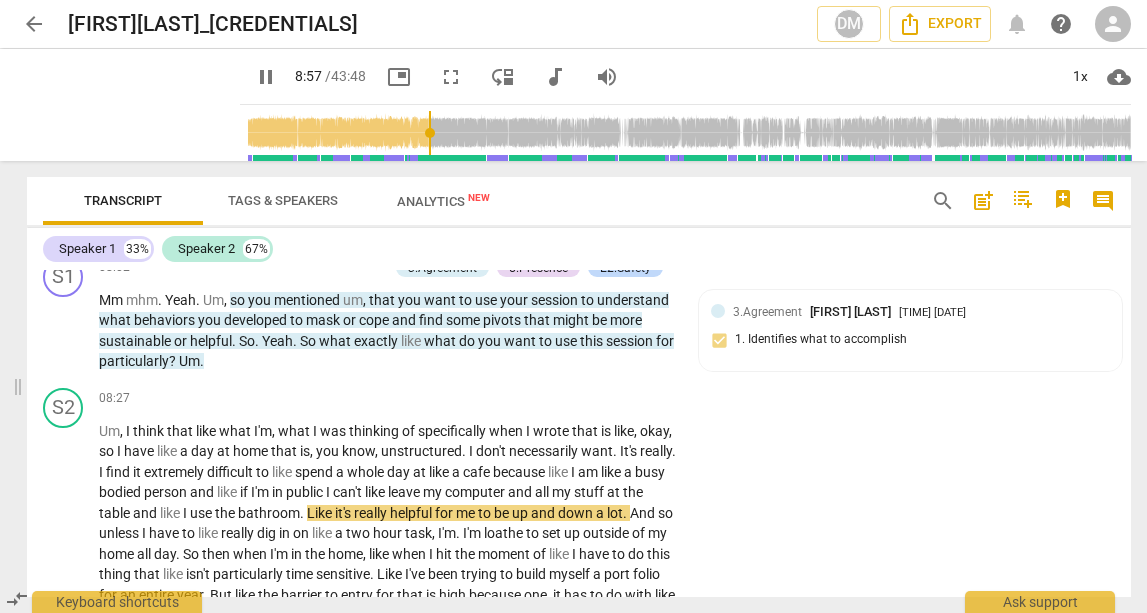 click on "pause" at bounding box center [266, 77] 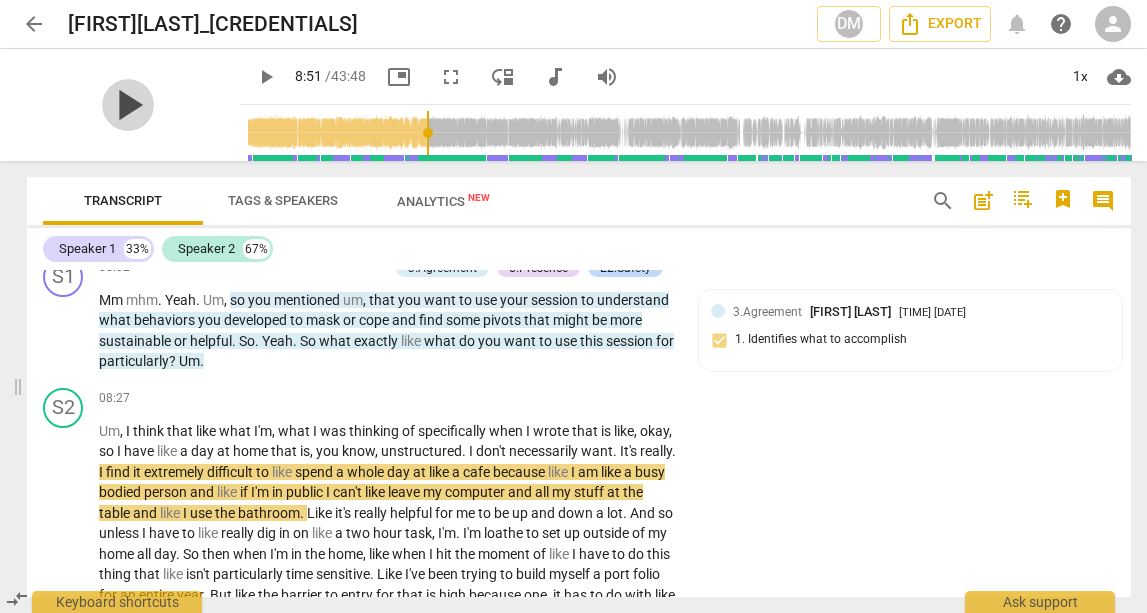 click on "play_arrow" at bounding box center [128, 105] 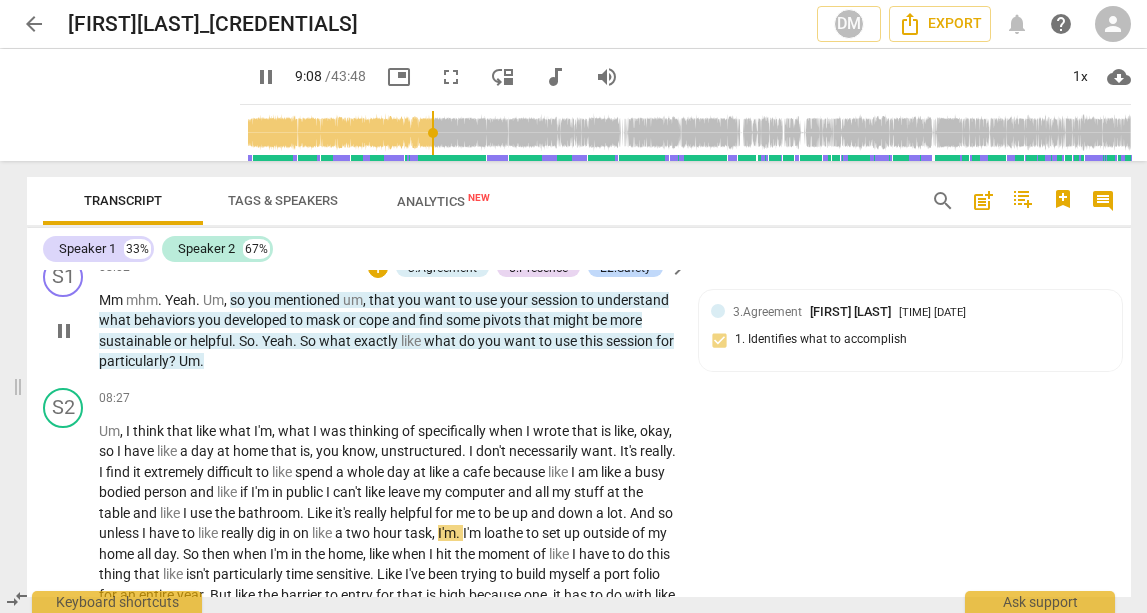 click on "Mm" at bounding box center [112, 300] 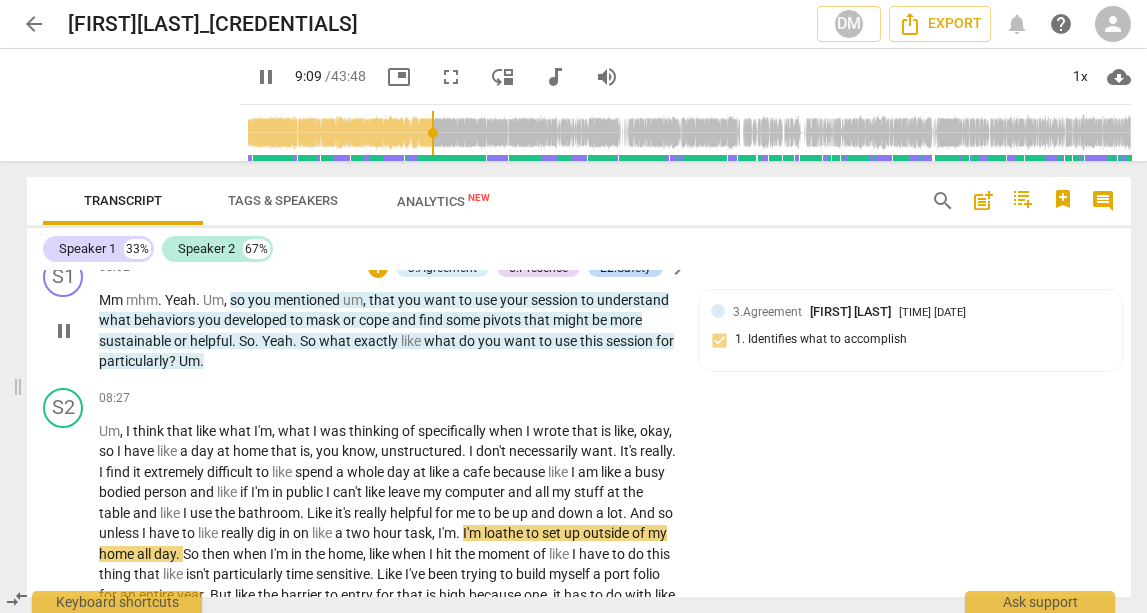click on "Yeah" at bounding box center (180, 300) 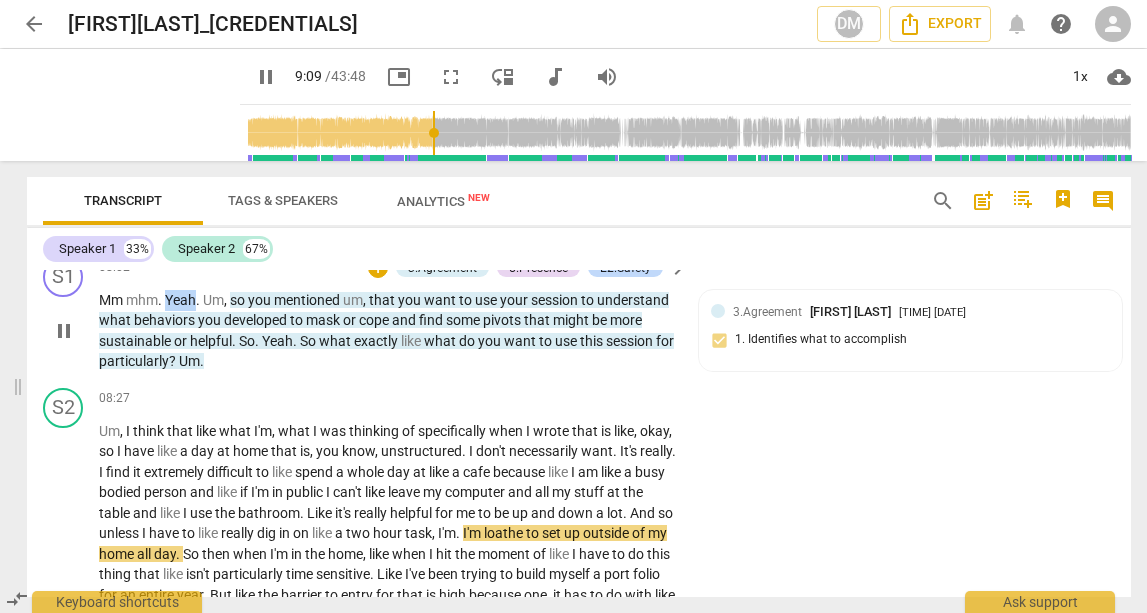 click on "Yeah" at bounding box center (180, 300) 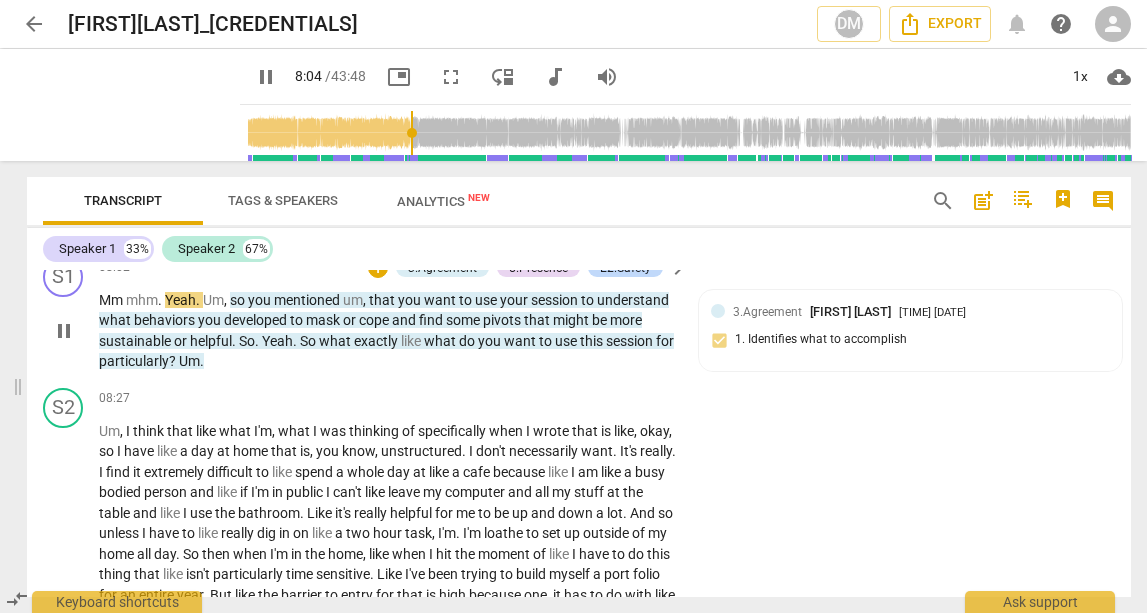 click on "Yeah" at bounding box center [180, 300] 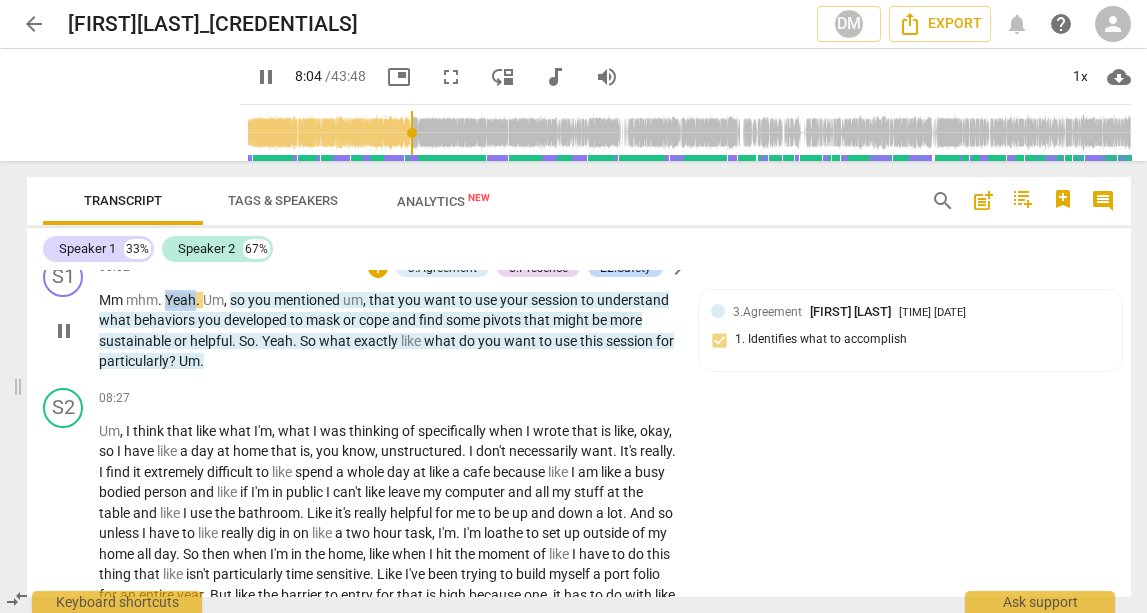 click on "Yeah" at bounding box center (180, 300) 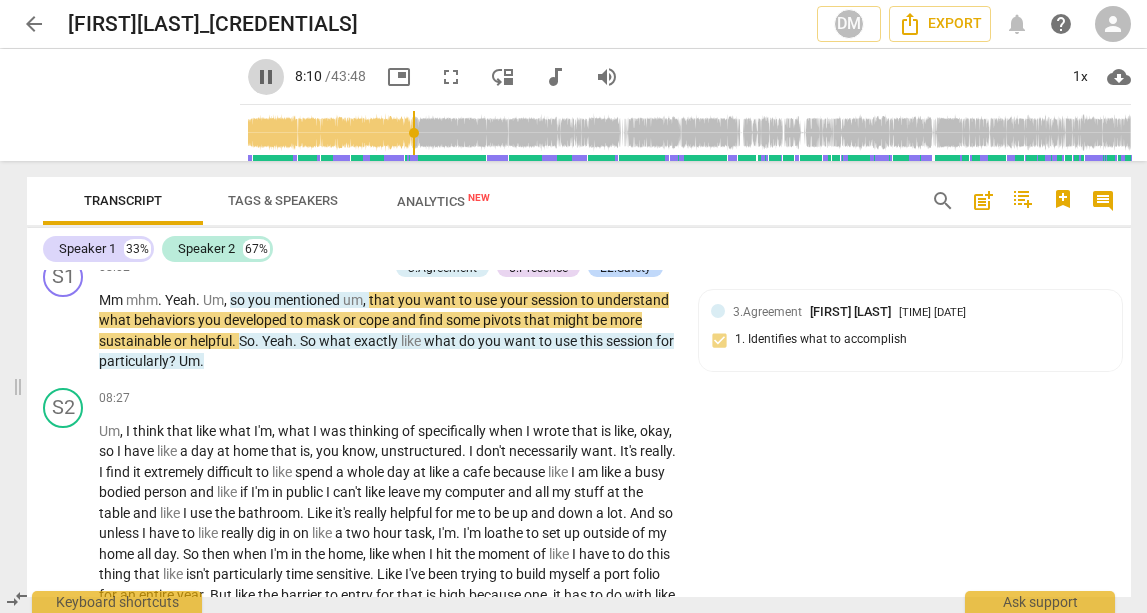 click on "pause" at bounding box center [266, 77] 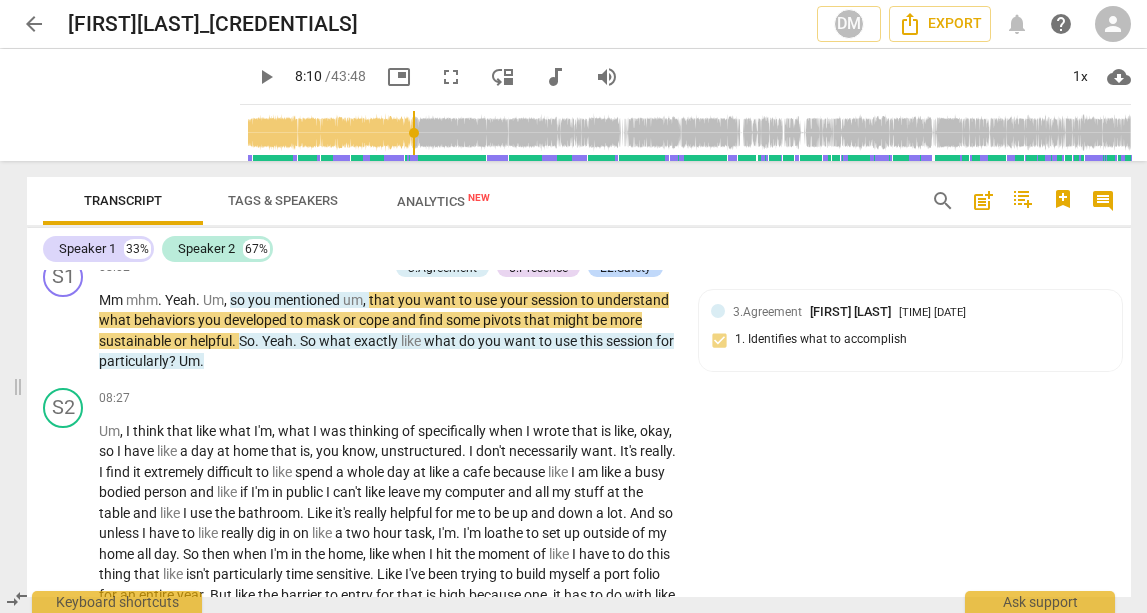 click on "play_arrow" at bounding box center [266, 77] 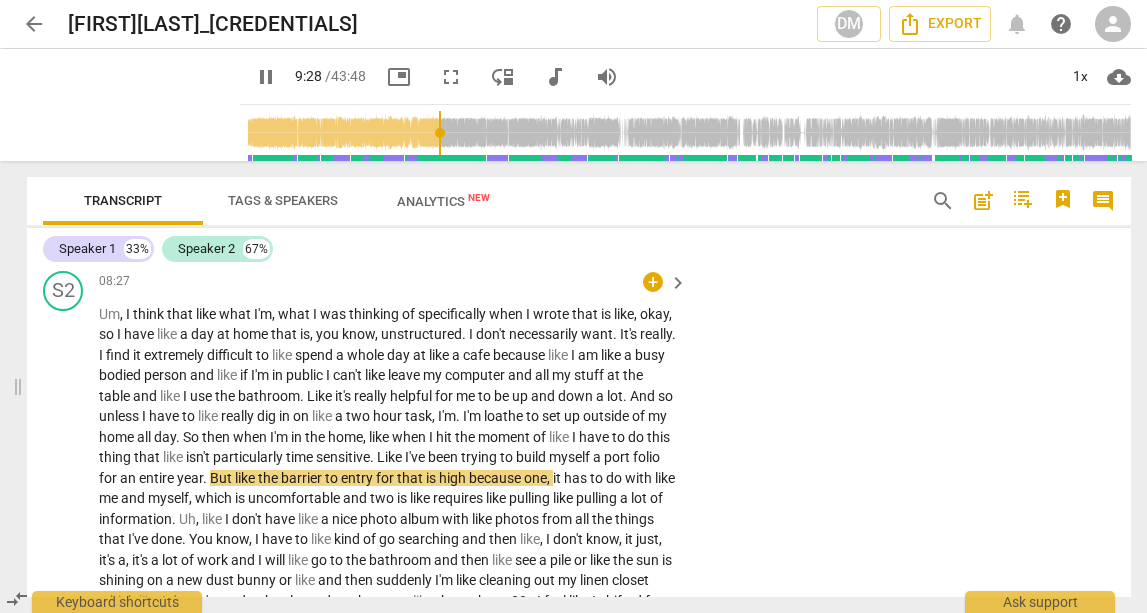 scroll, scrollTop: 3187, scrollLeft: 0, axis: vertical 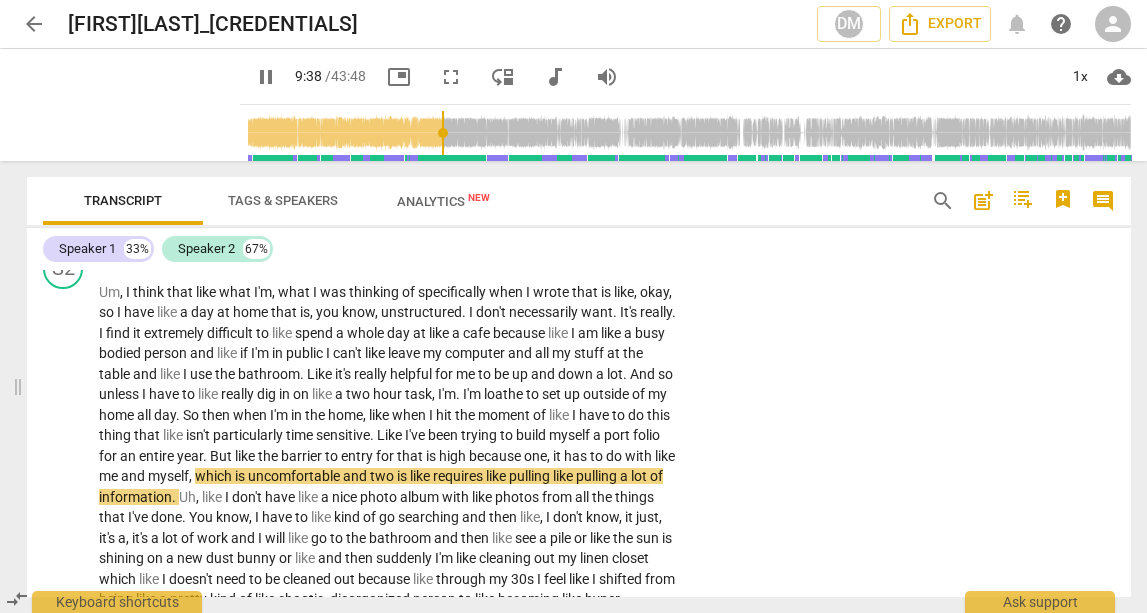 click on "picture_in_picture" at bounding box center [399, 77] 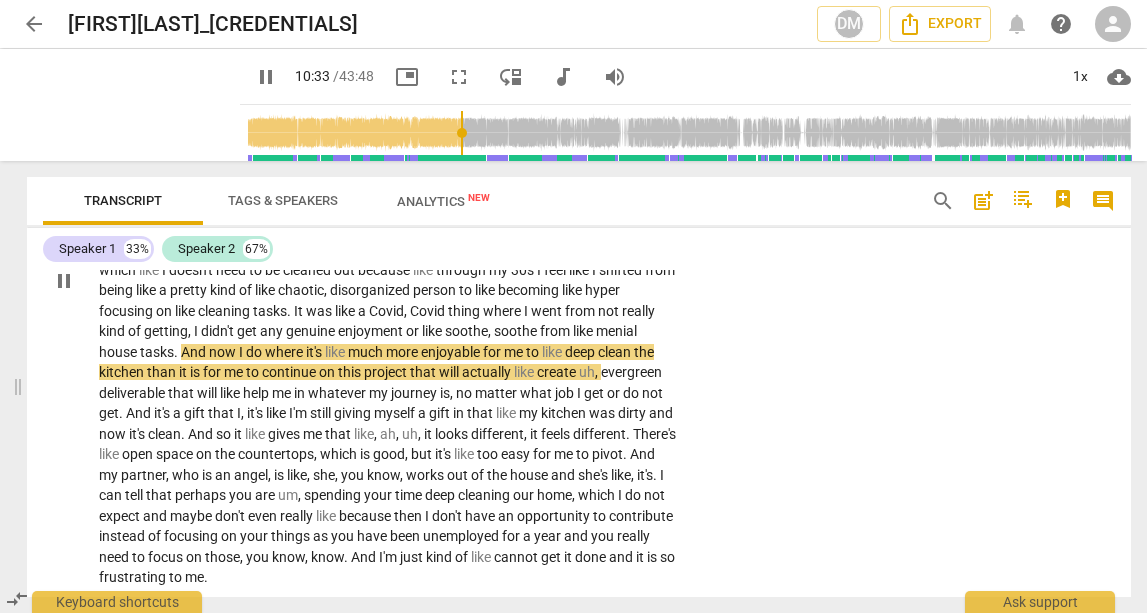 scroll, scrollTop: 3459, scrollLeft: 0, axis: vertical 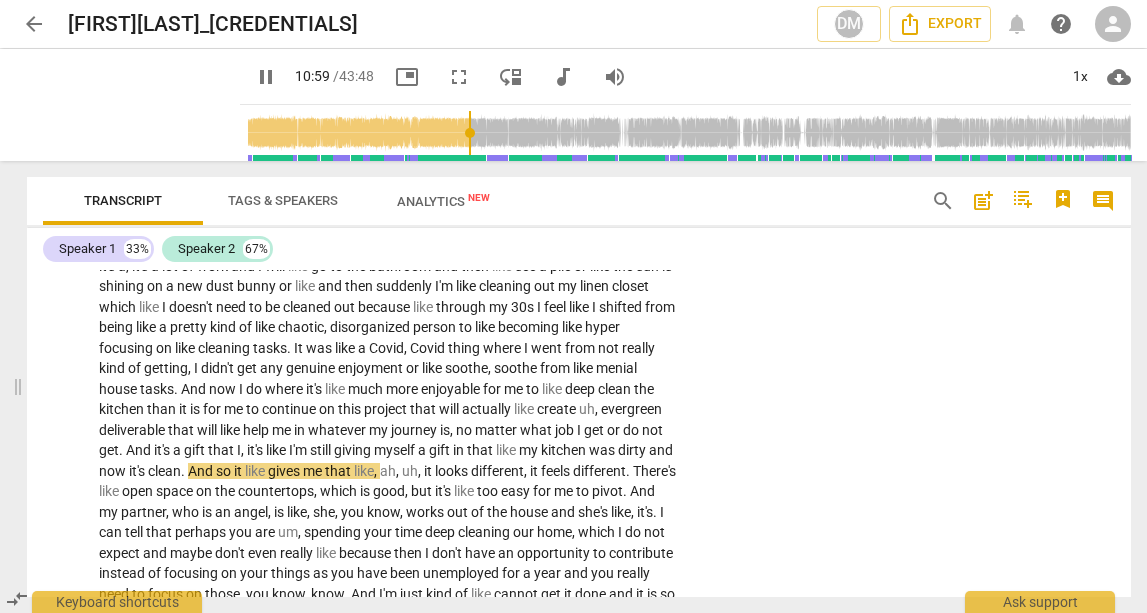type on "659" 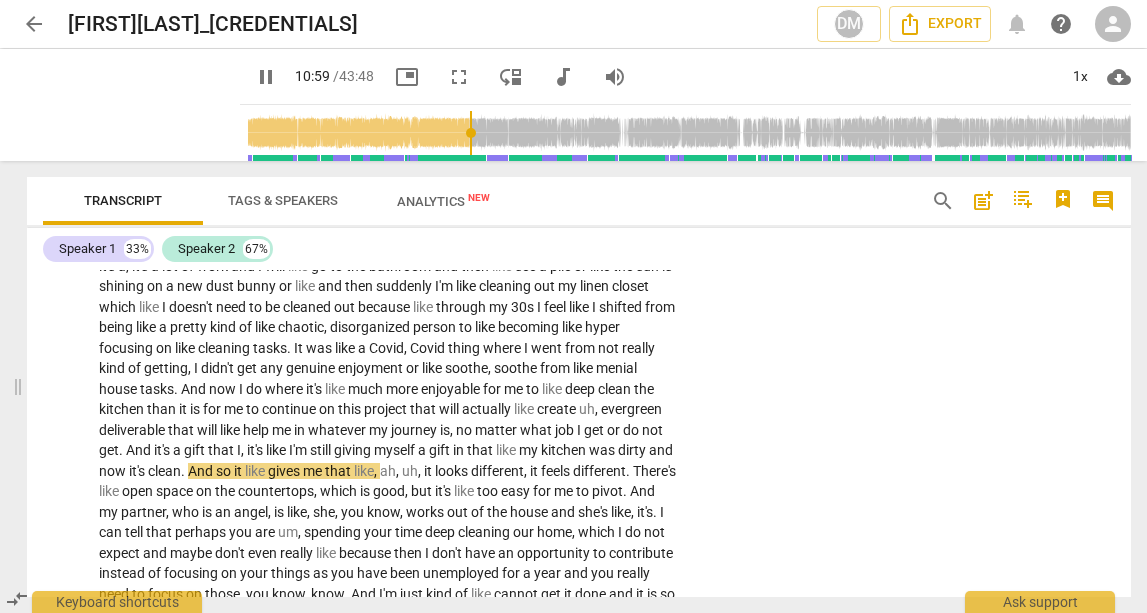 click on "move_down" at bounding box center [511, 77] 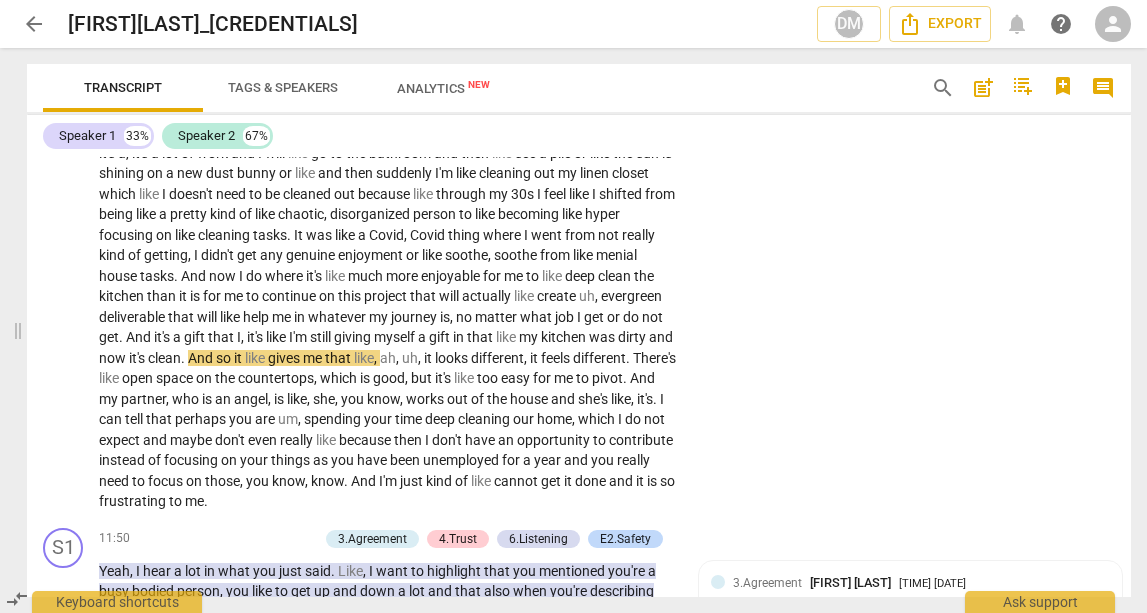 scroll, scrollTop: 0, scrollLeft: 0, axis: both 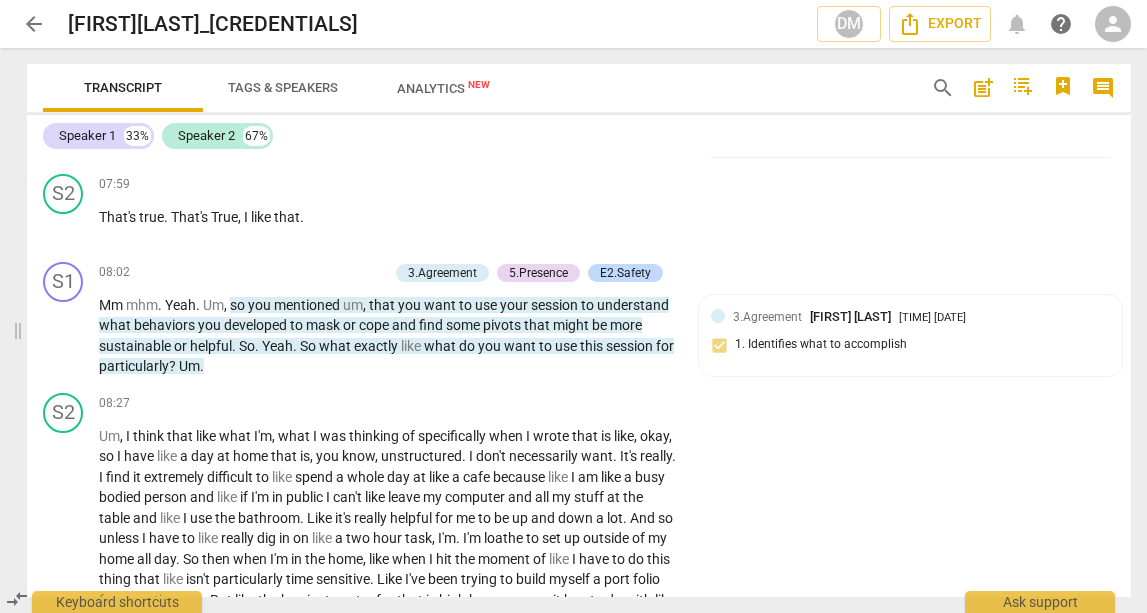 click on "arrow_back" at bounding box center [34, 24] 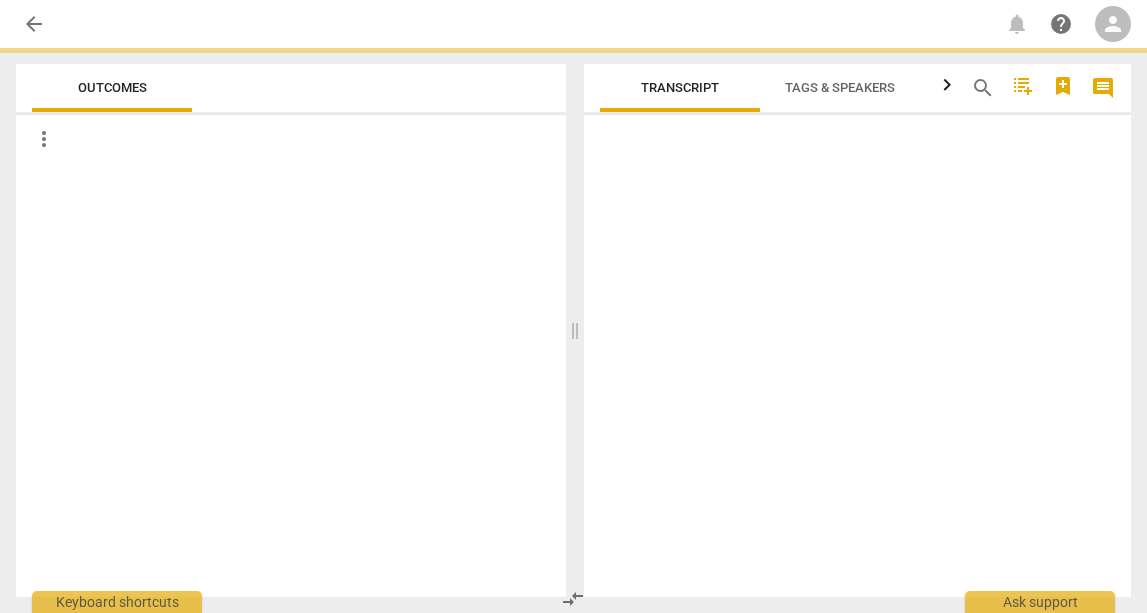 scroll, scrollTop: 0, scrollLeft: 0, axis: both 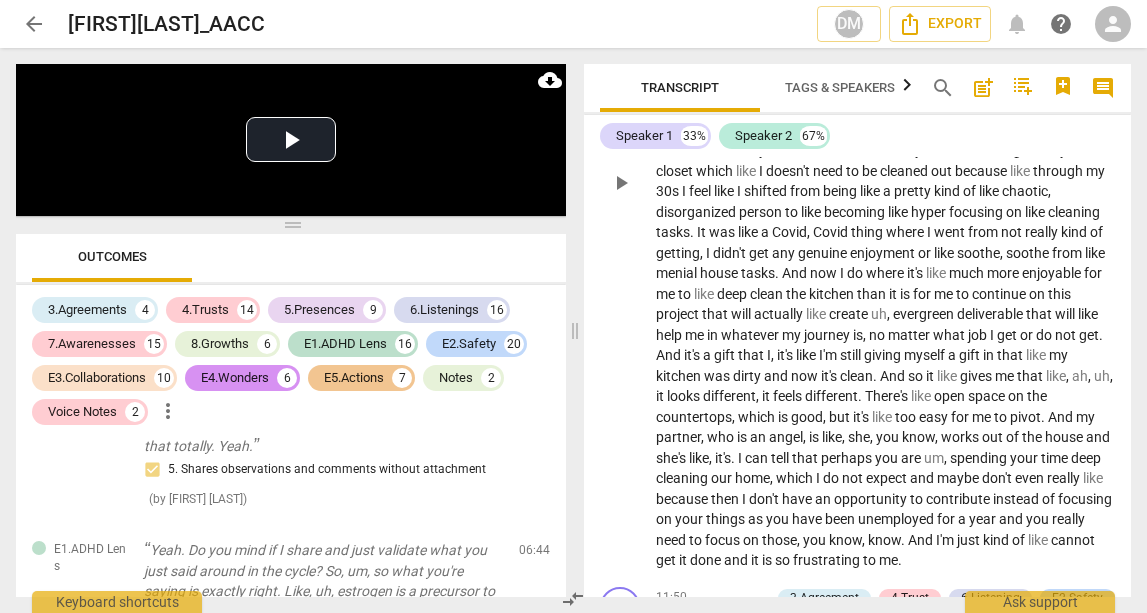 click on "kitchen" at bounding box center (833, 294) 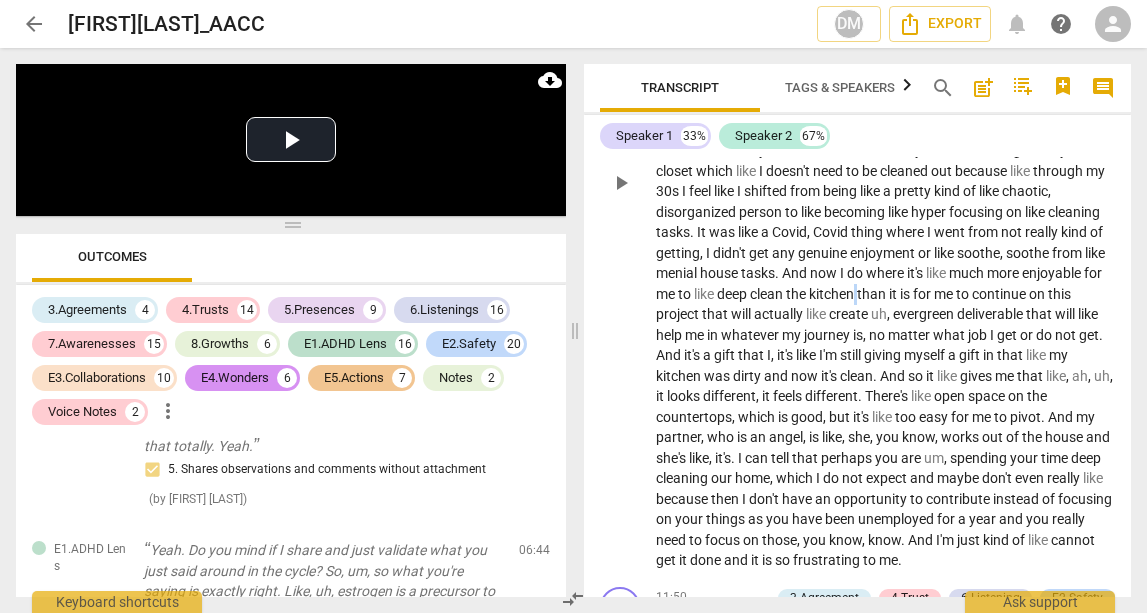click on "kitchen" at bounding box center [833, 294] 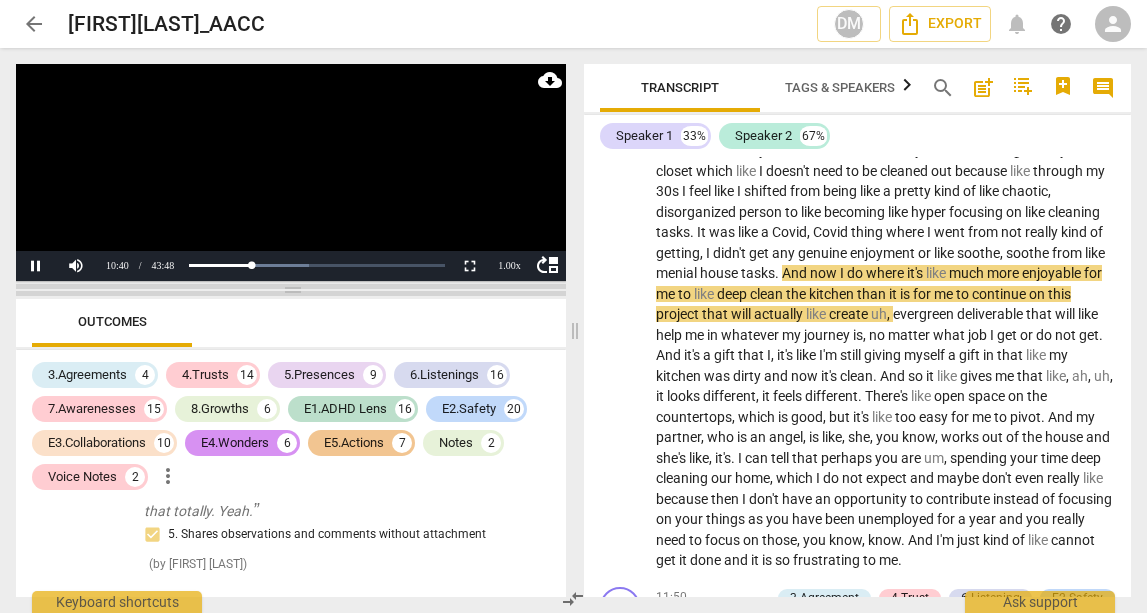 drag, startPoint x: 286, startPoint y: 229, endPoint x: 278, endPoint y: 298, distance: 69.46222 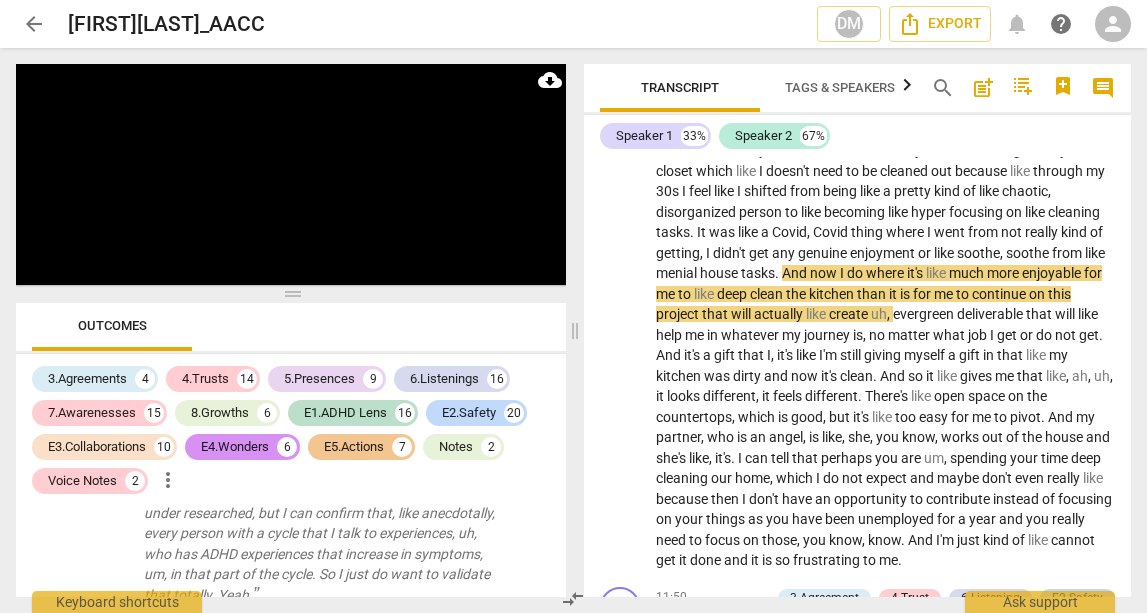 scroll, scrollTop: 5511, scrollLeft: 0, axis: vertical 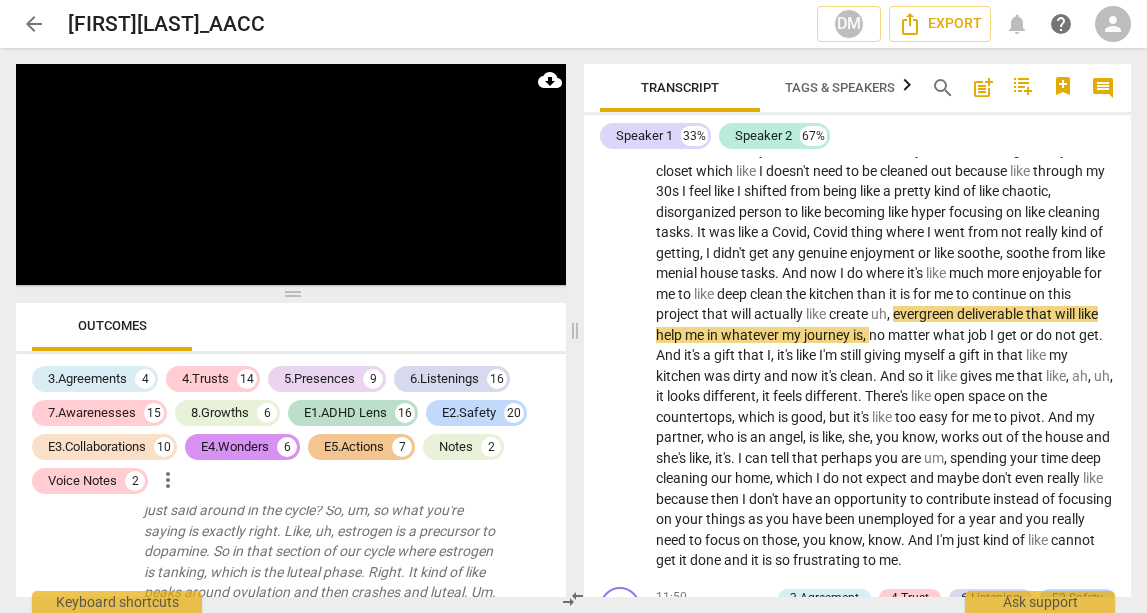 click on "more_vert" at bounding box center (168, 480) 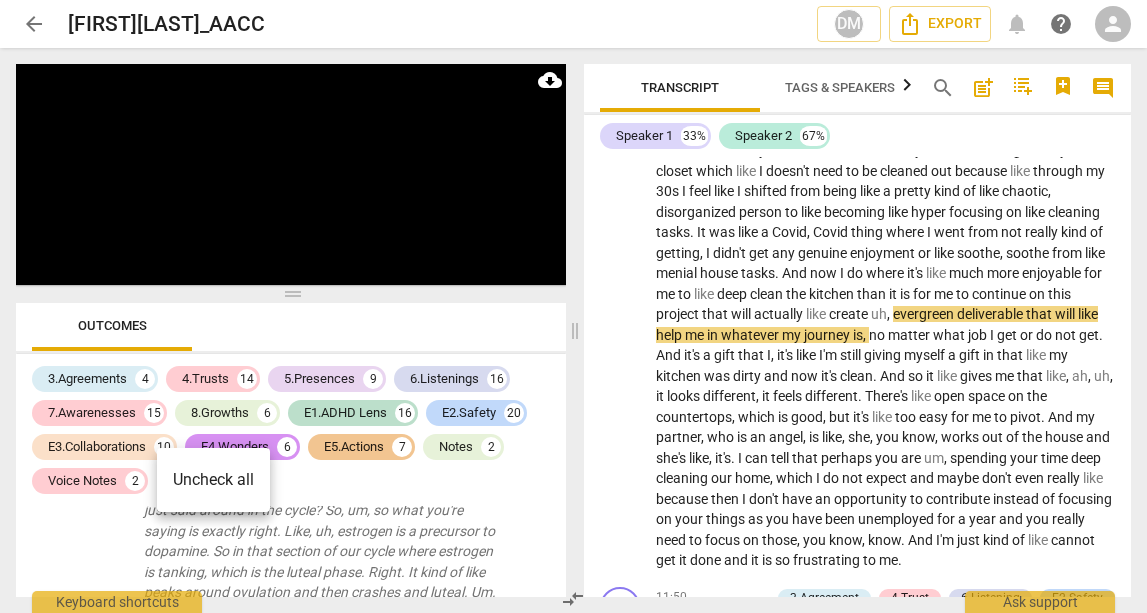 click on "Uncheck all" at bounding box center [213, 480] 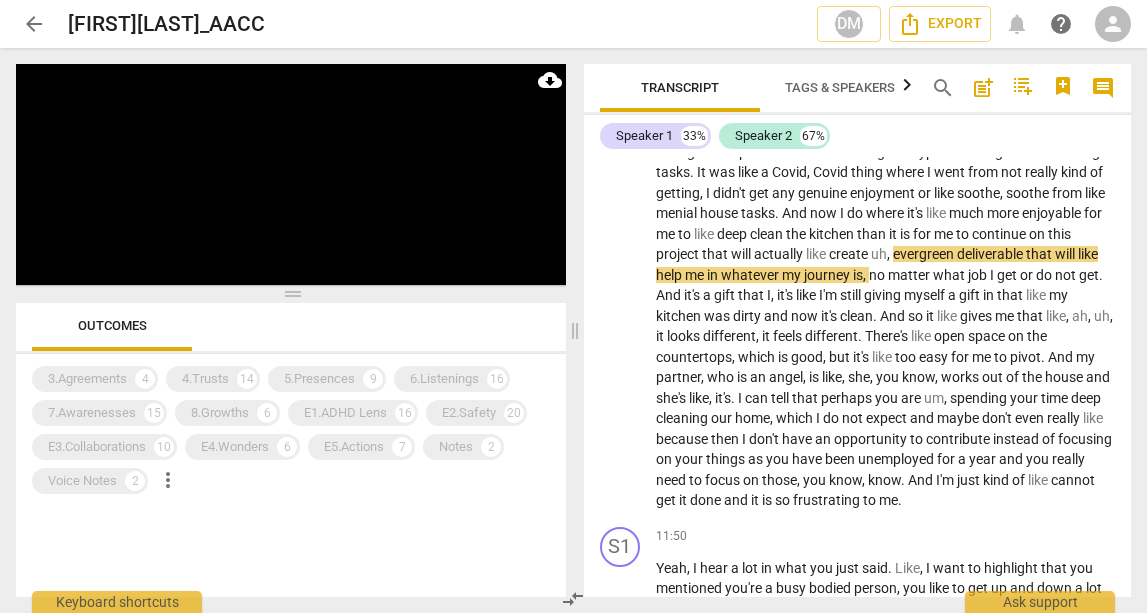 scroll, scrollTop: 0, scrollLeft: 0, axis: both 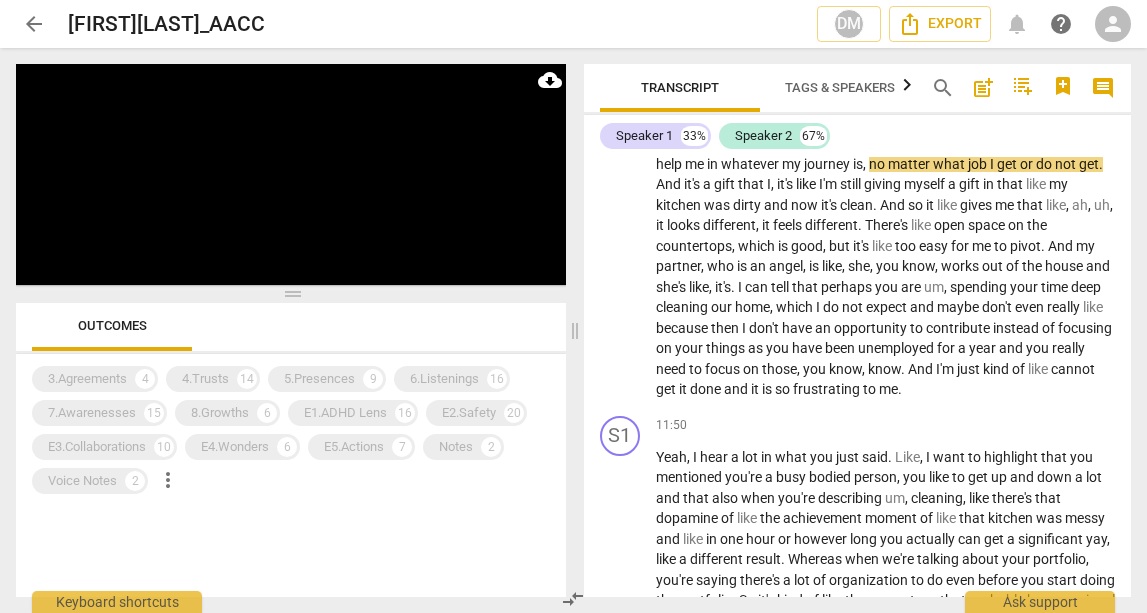 click on "more_vert" at bounding box center [168, 480] 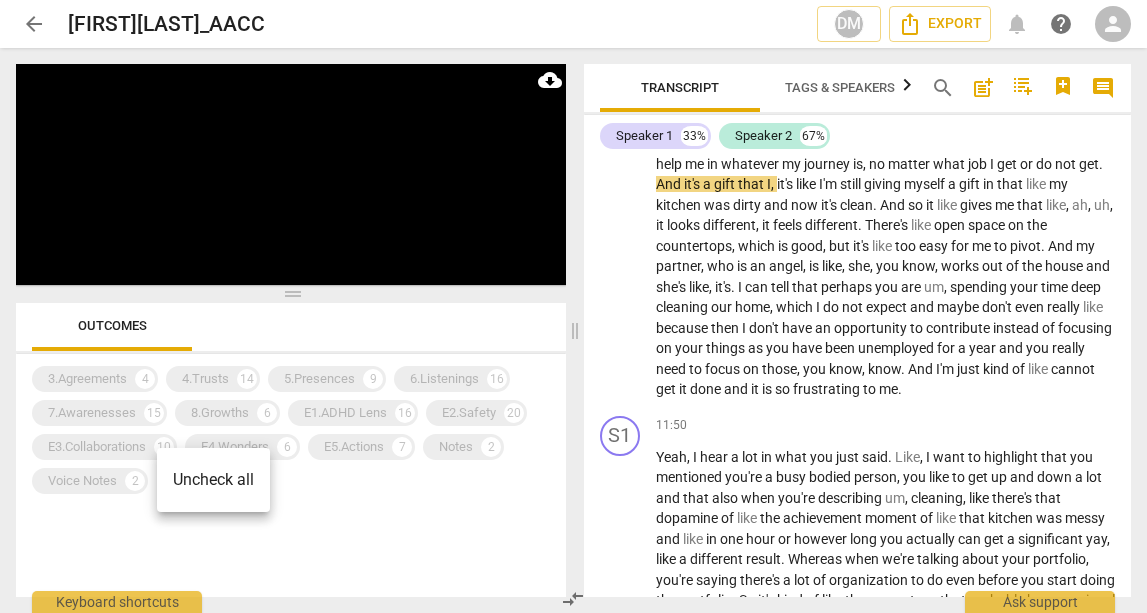 click on "Uncheck all" at bounding box center [213, 480] 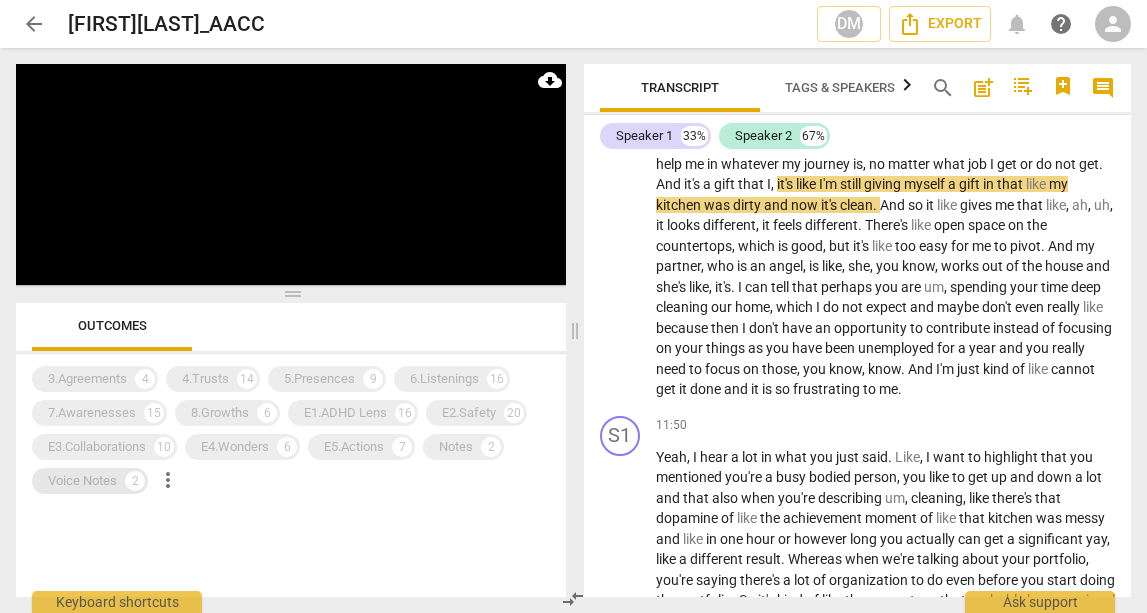 click on "2" at bounding box center (135, 481) 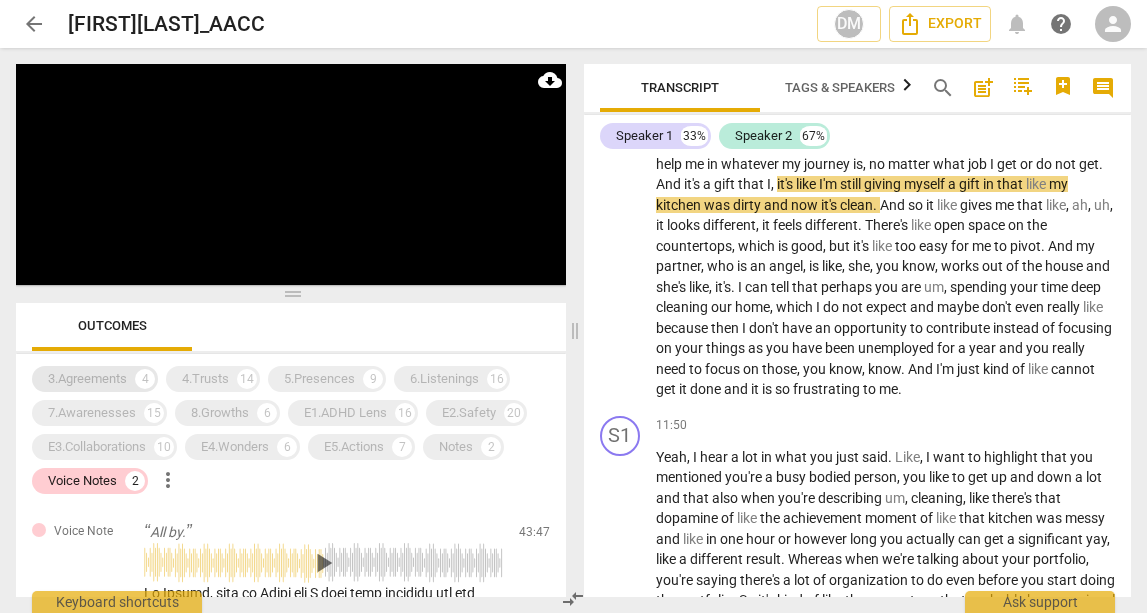 click on "3.Agreements" at bounding box center (87, 379) 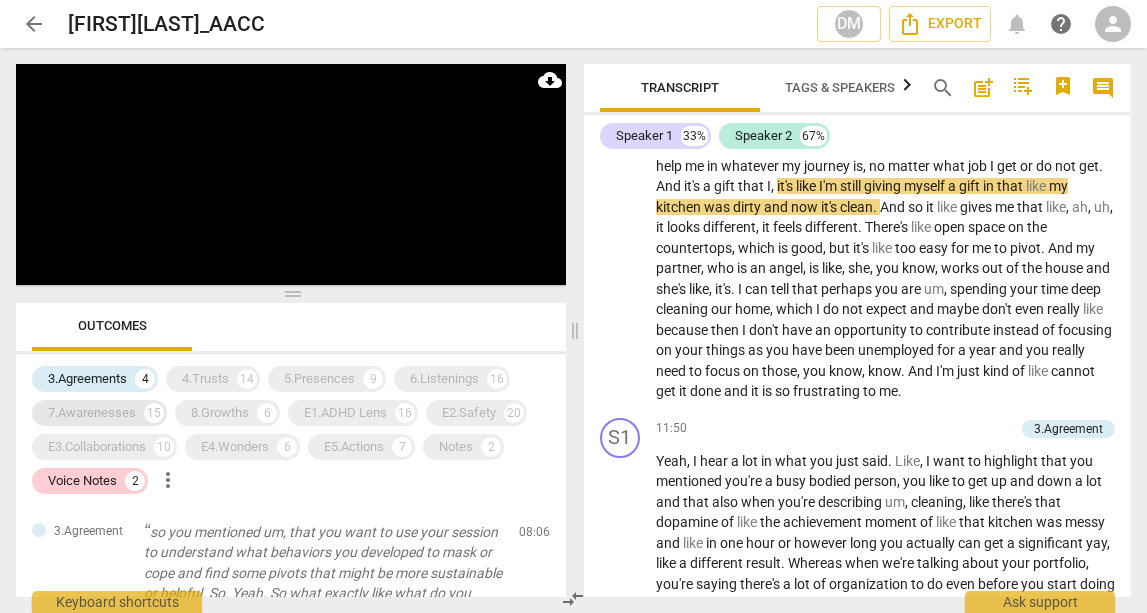 click on "7.Awarenesses" at bounding box center [92, 413] 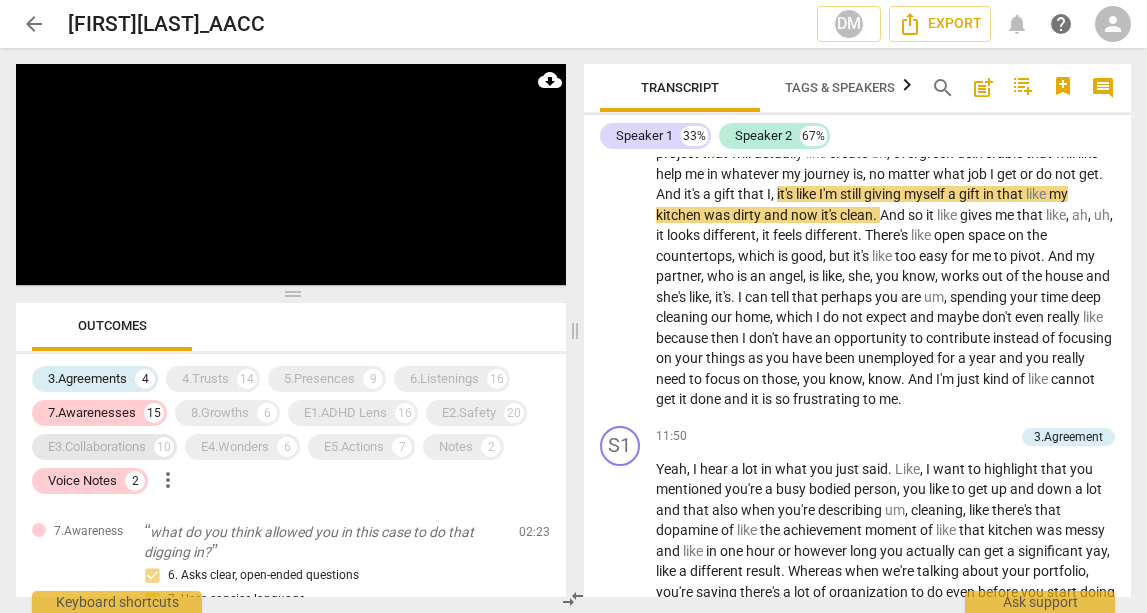 click on "E3.Collaborations" at bounding box center [97, 447] 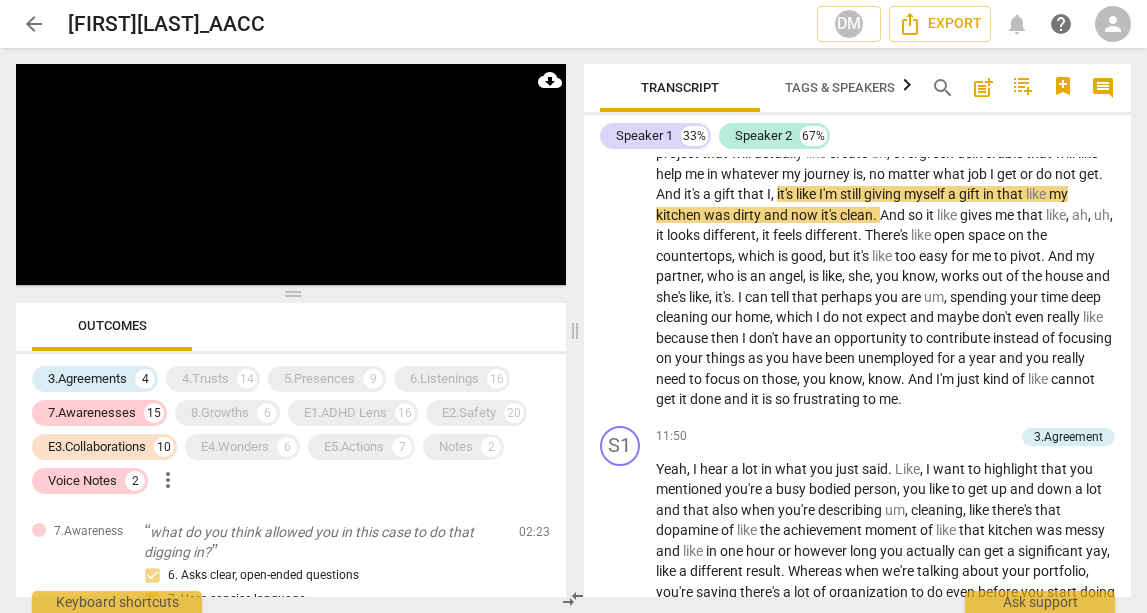 click on "4.Trusts 14" at bounding box center (213, 379) 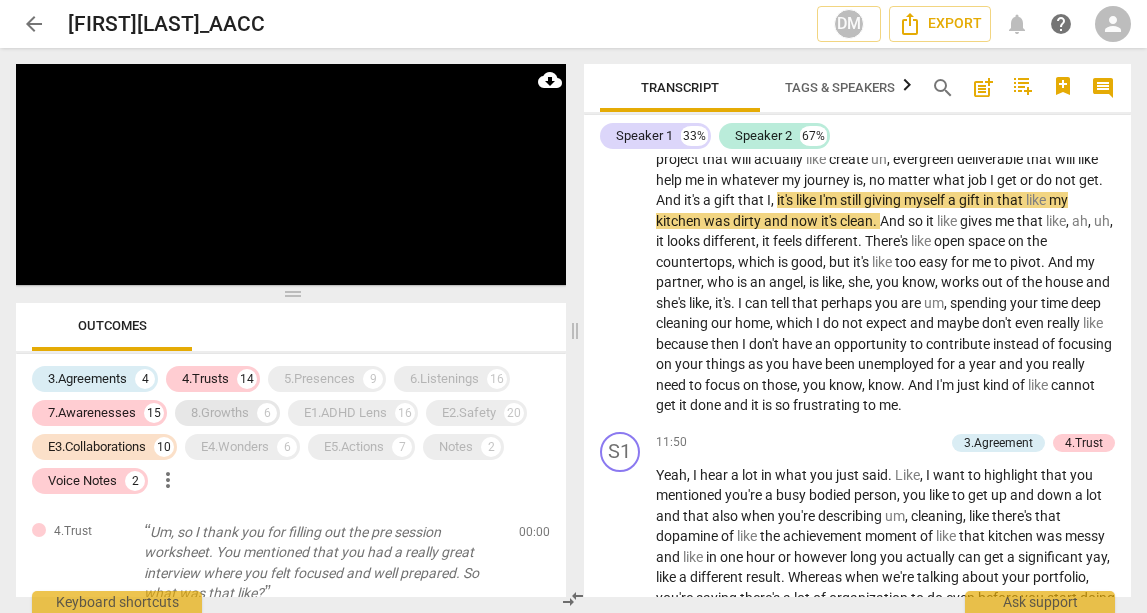 click on "8.Growths" at bounding box center [220, 413] 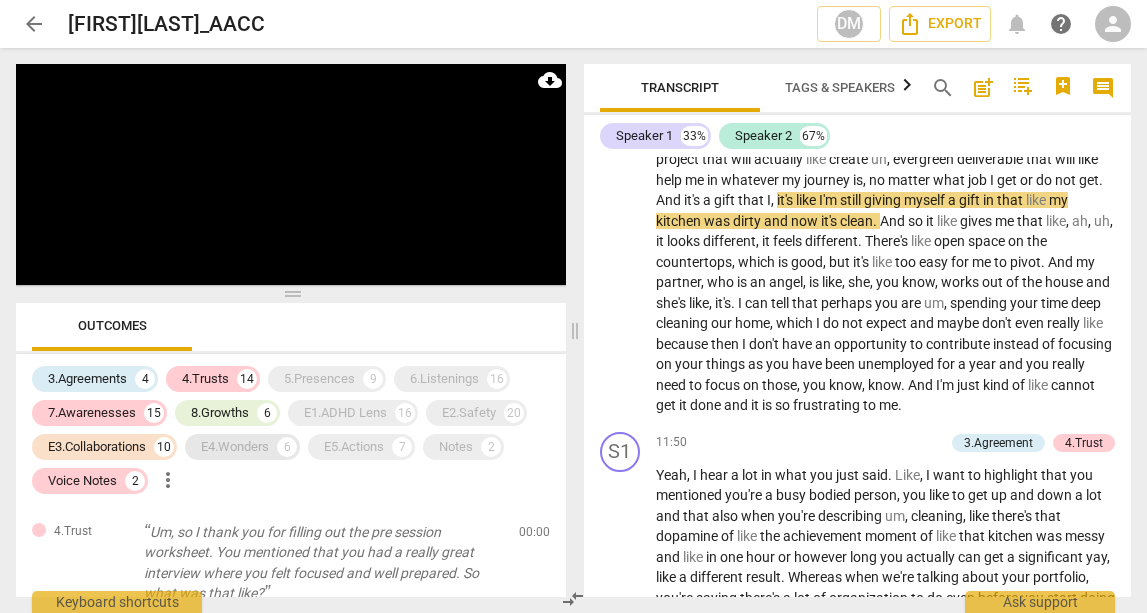 click on "E4.Wonders" at bounding box center (235, 447) 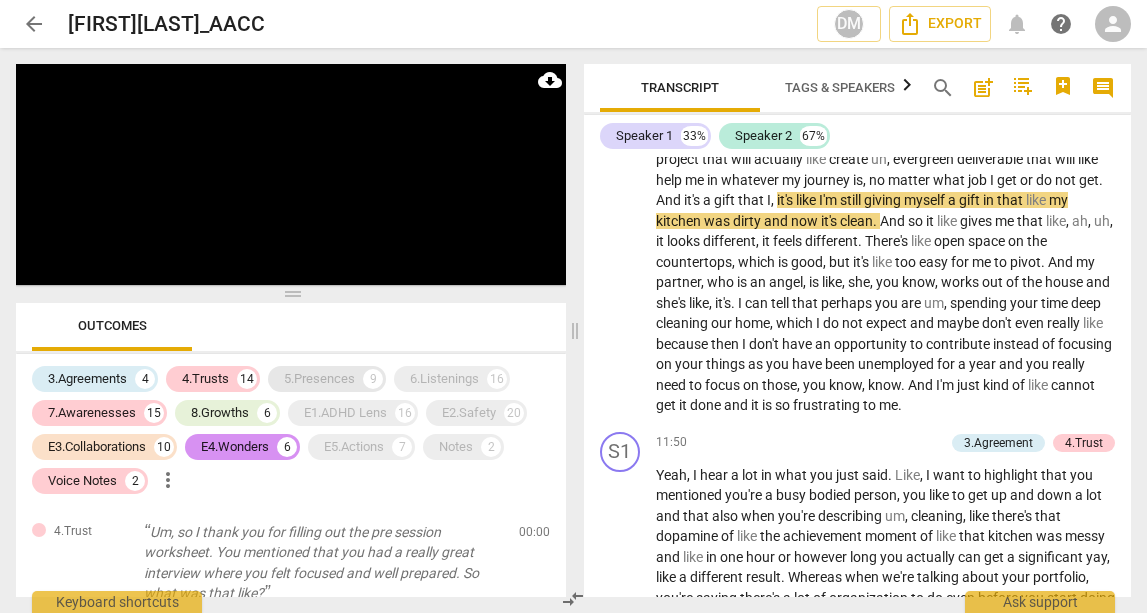 click on "5.Presences" at bounding box center (319, 379) 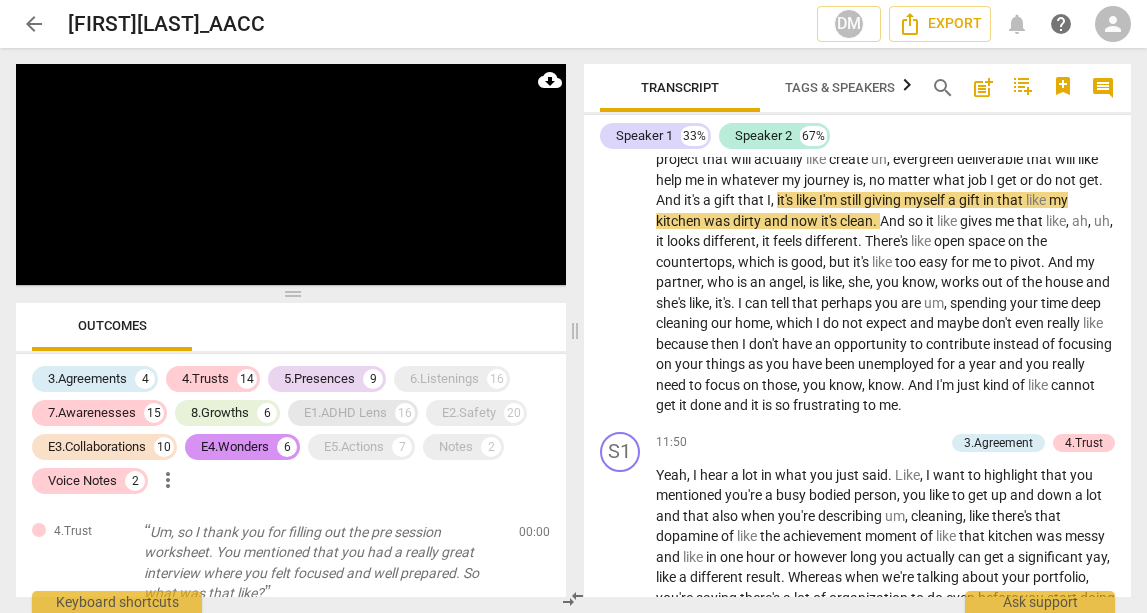 click on "E1.ADHD Lens" at bounding box center [345, 413] 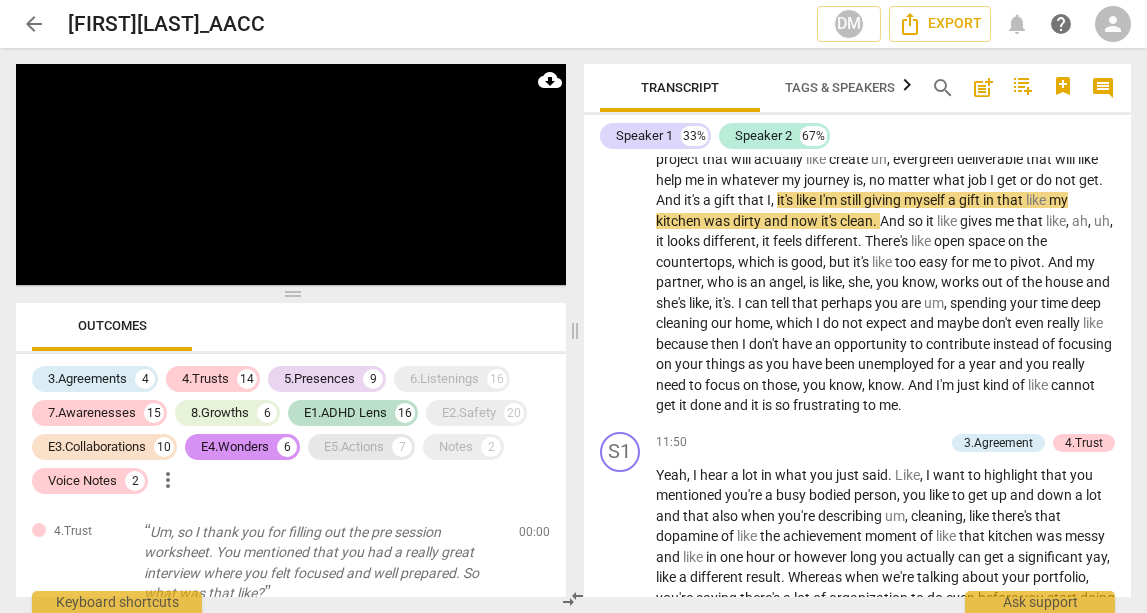 click on "E5.Actions" at bounding box center (354, 447) 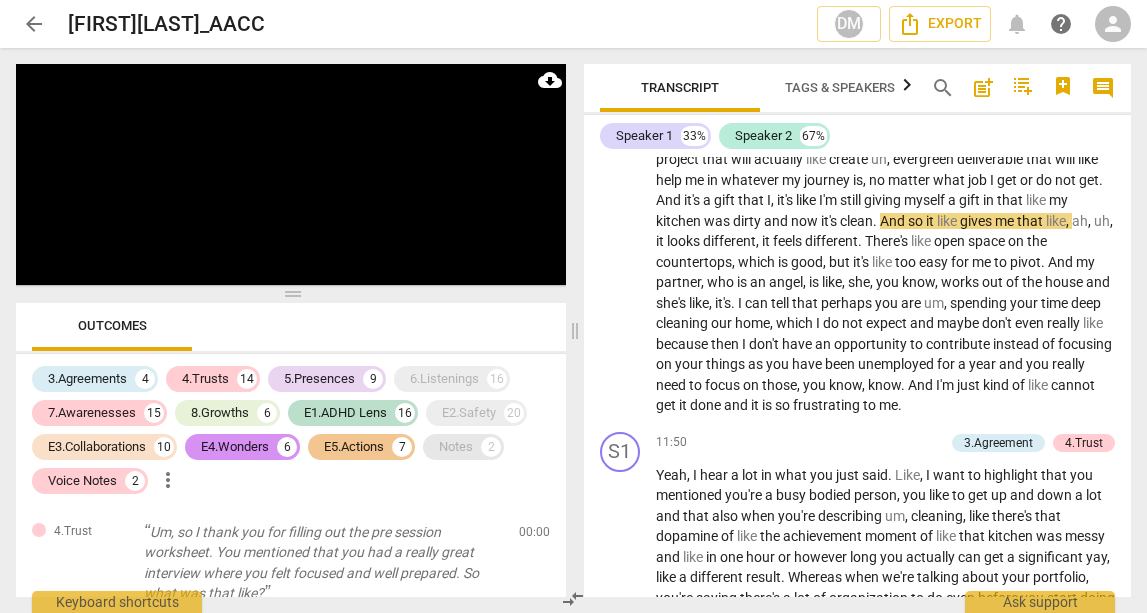 click on "Notes" at bounding box center (456, 447) 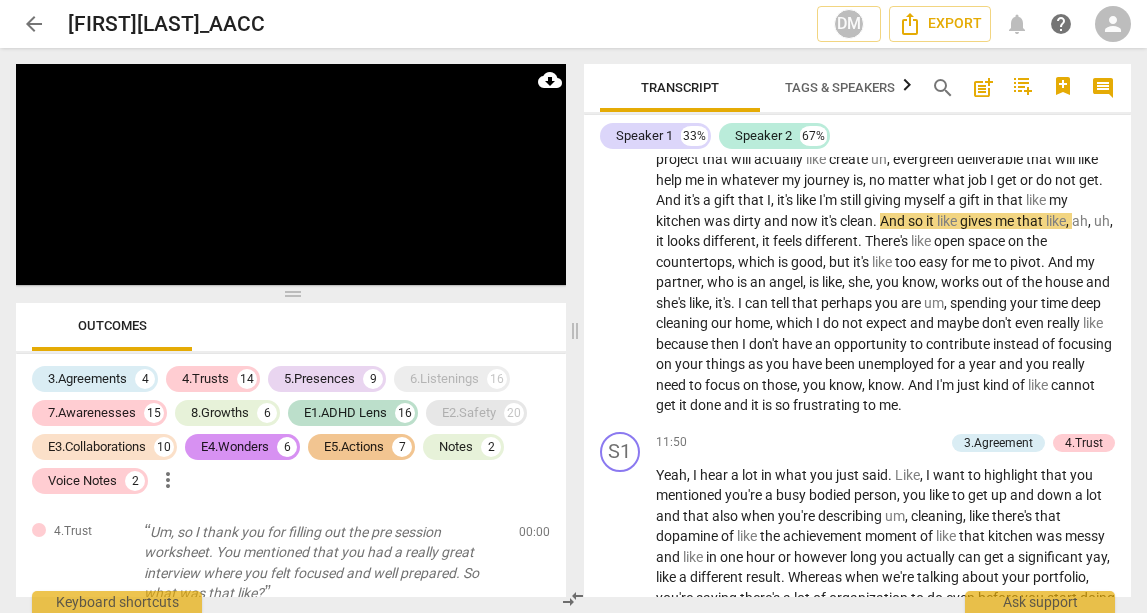 click on "E2.Safety" at bounding box center (469, 413) 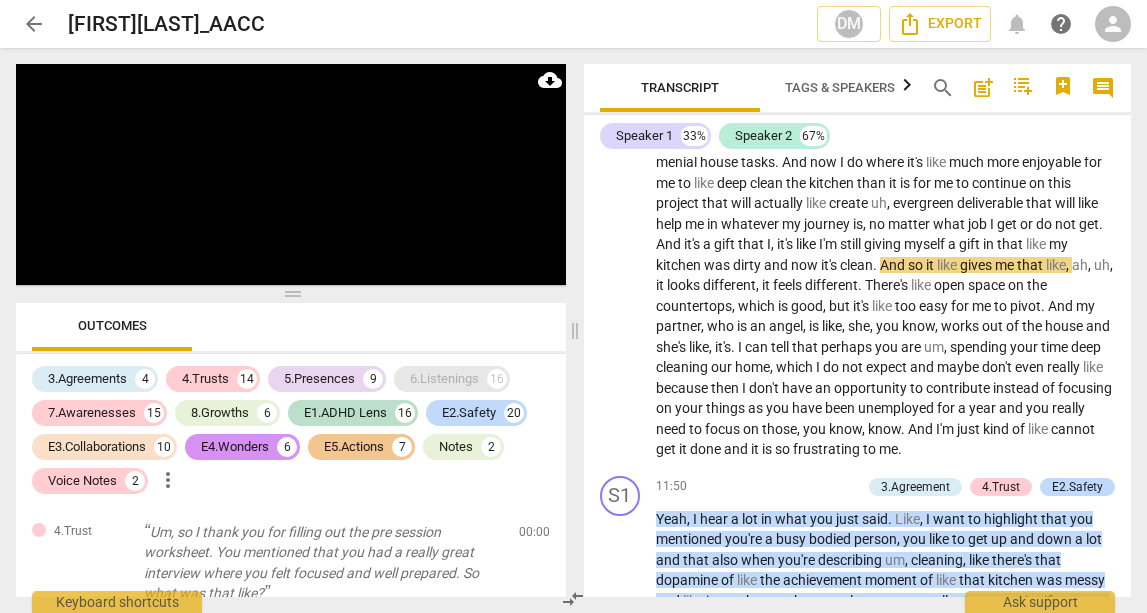 click on "6.Listenings 16" at bounding box center (452, 379) 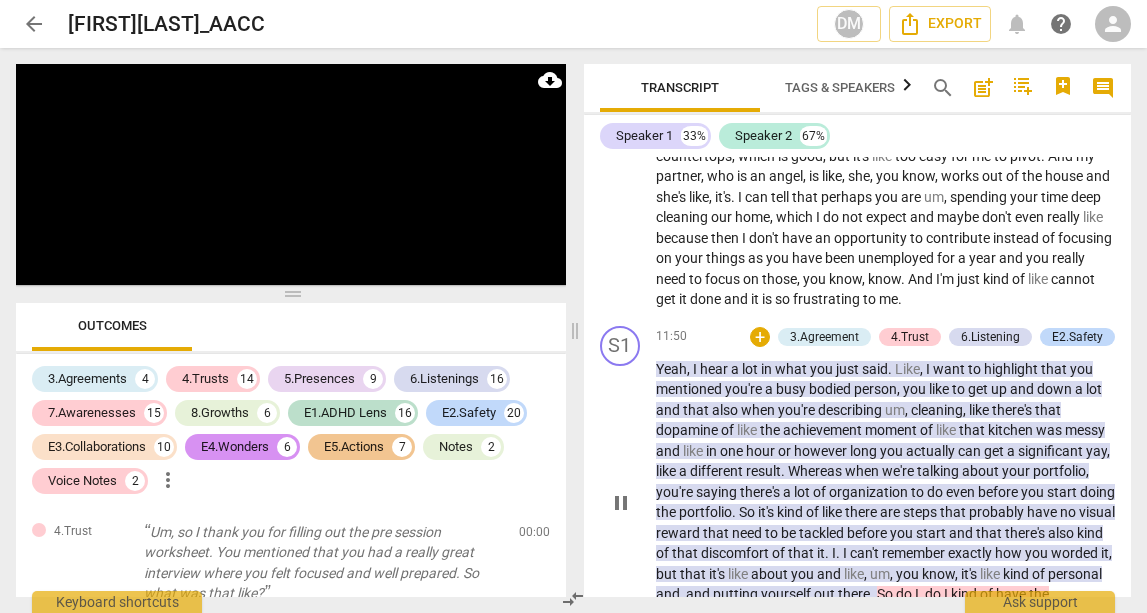 scroll, scrollTop: 4449, scrollLeft: 0, axis: vertical 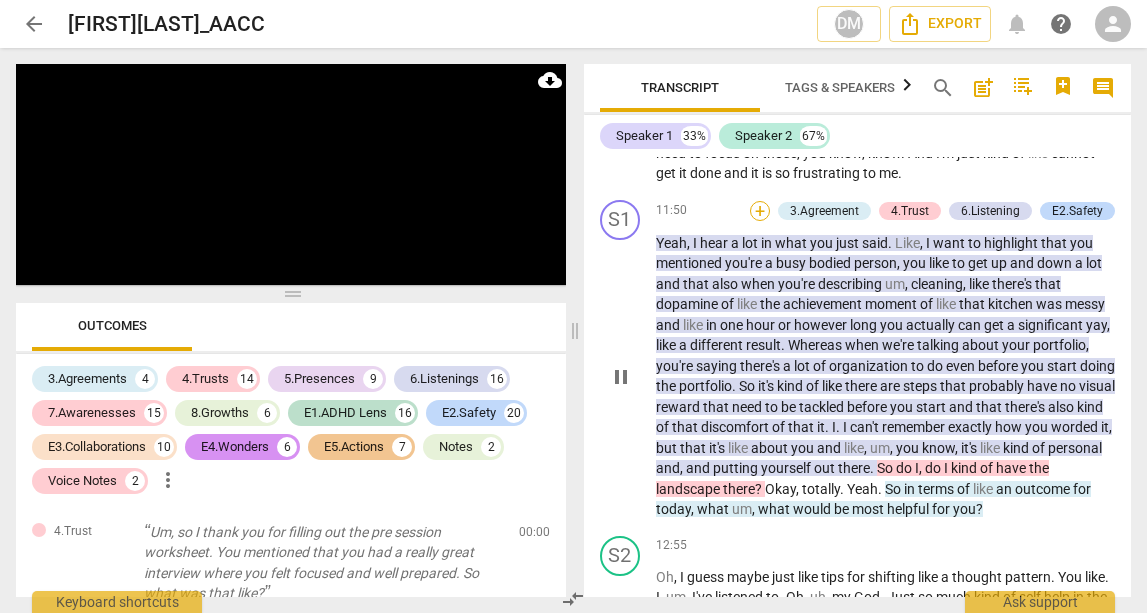 click on "+" at bounding box center (760, 211) 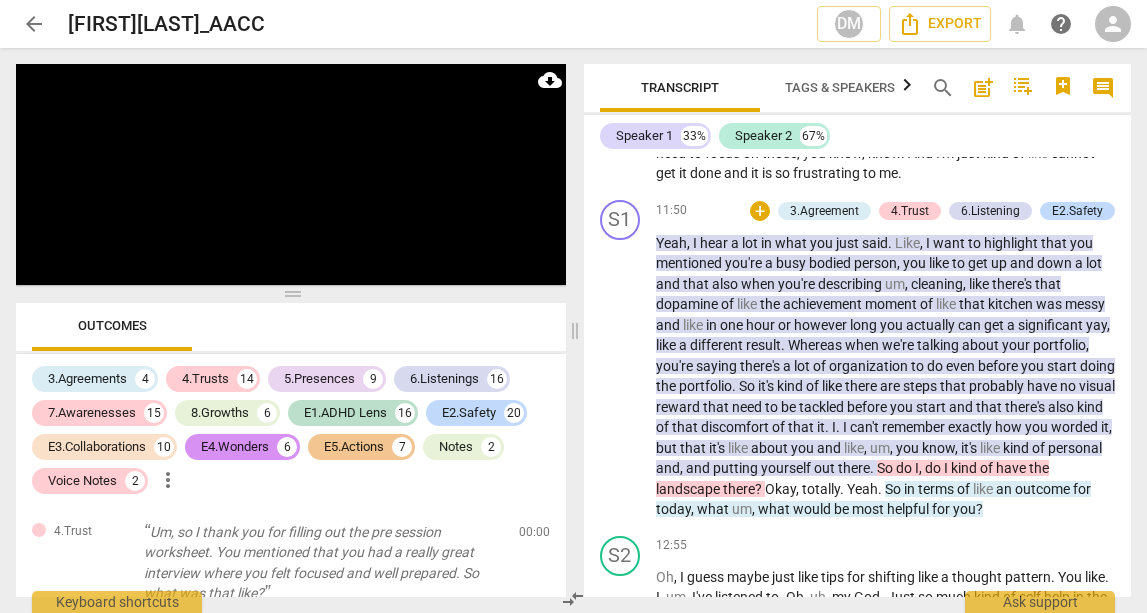 click at bounding box center [573, 306] 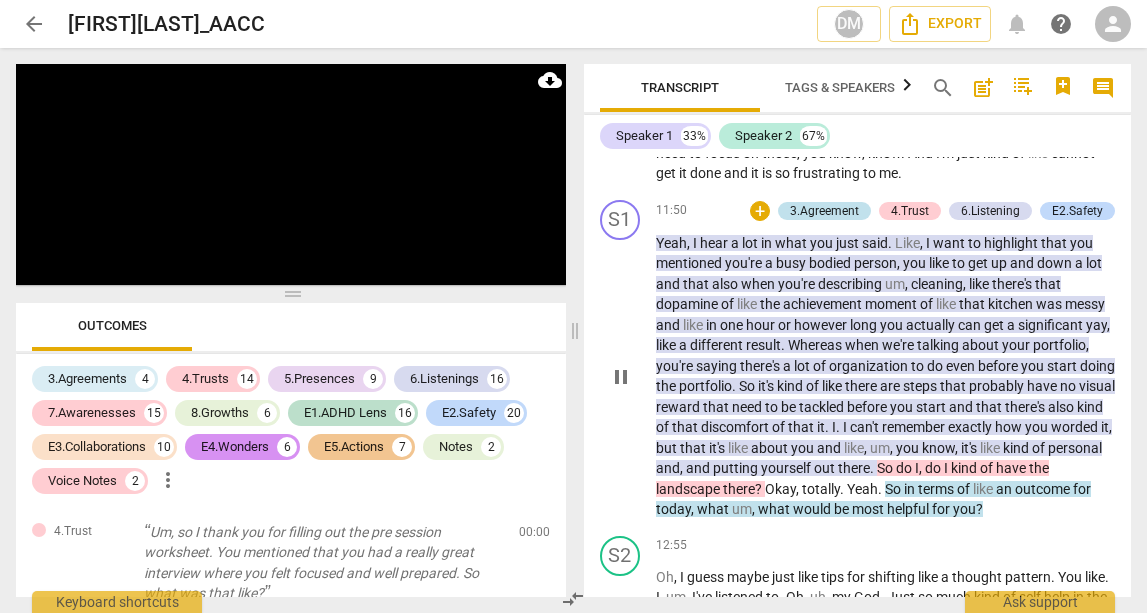 click on "3.Agreement" at bounding box center [824, 211] 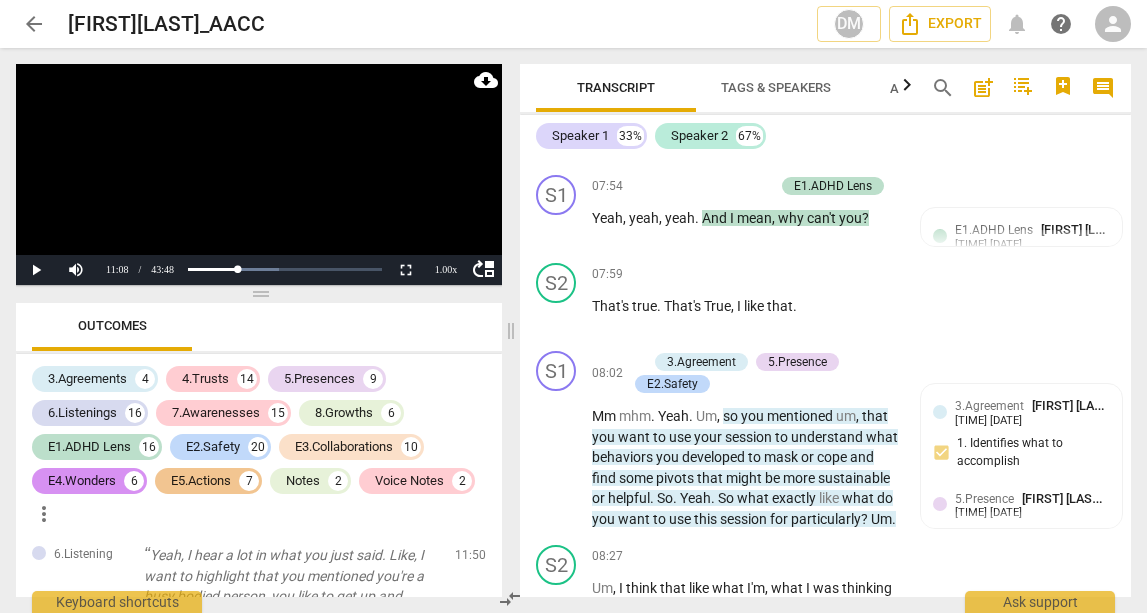 scroll, scrollTop: 7487, scrollLeft: 0, axis: vertical 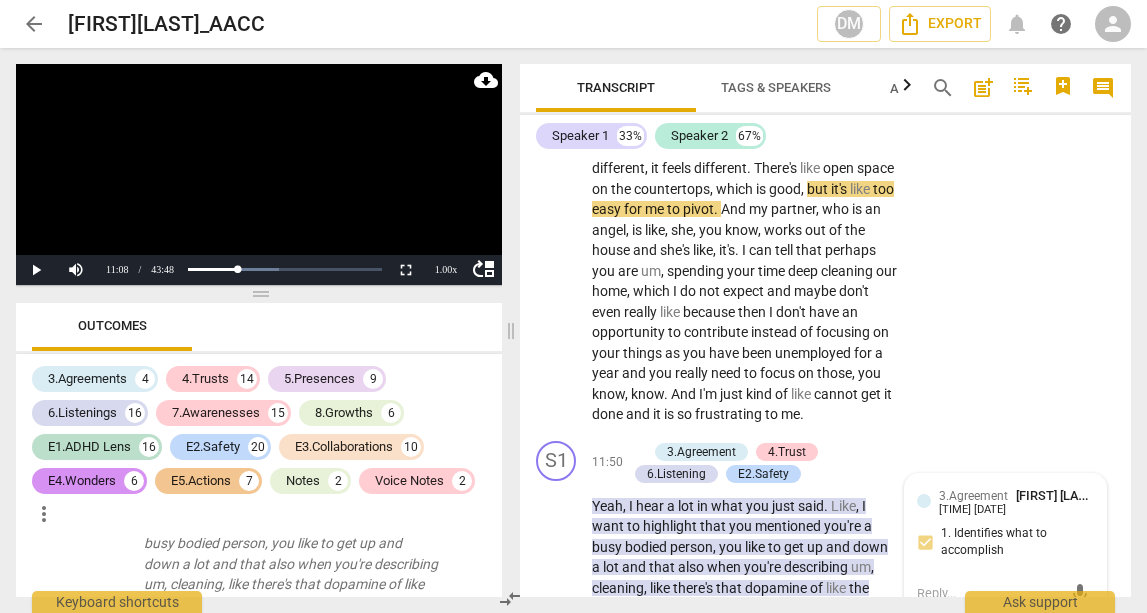 click on "too" at bounding box center [883, 189] 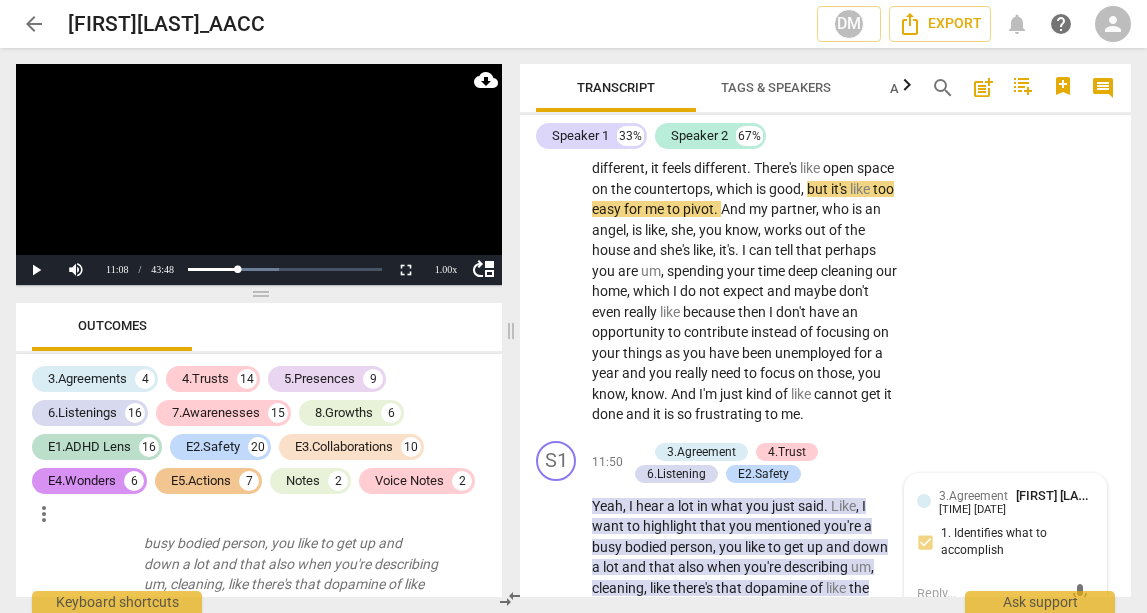 click on "too" 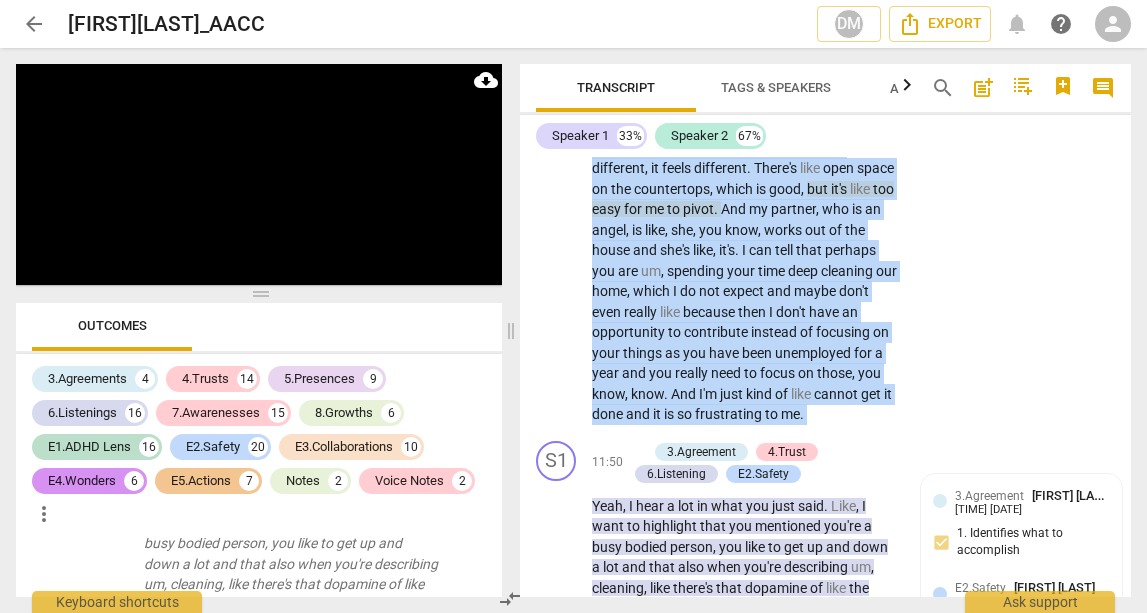 click on "too" at bounding box center [883, 189] 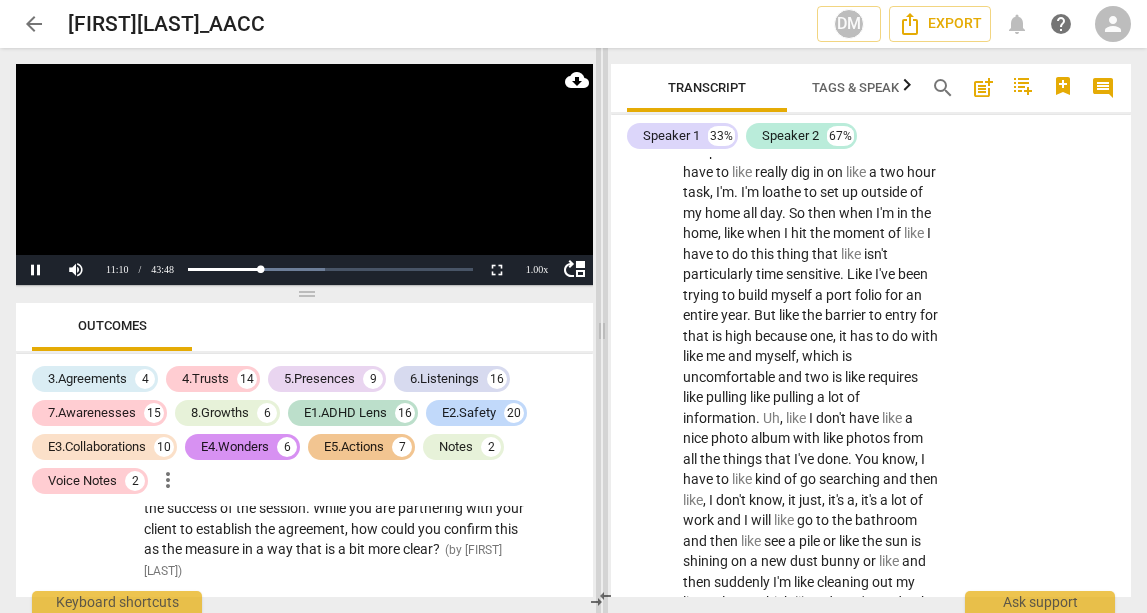 scroll, scrollTop: 6593, scrollLeft: 0, axis: vertical 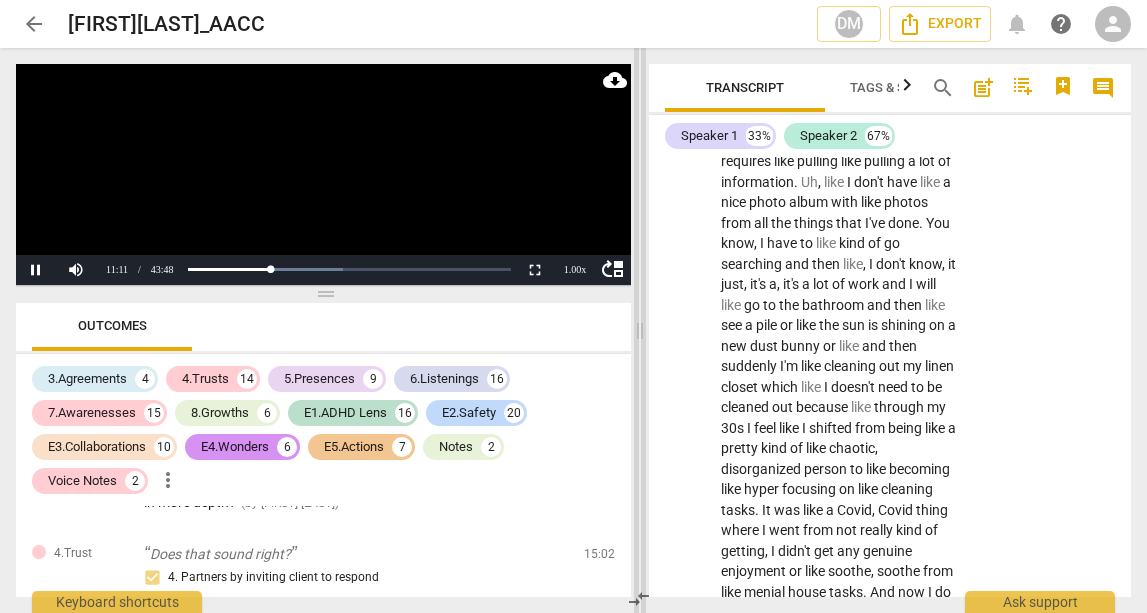 drag, startPoint x: 513, startPoint y: 325, endPoint x: 642, endPoint y: 335, distance: 129.38702 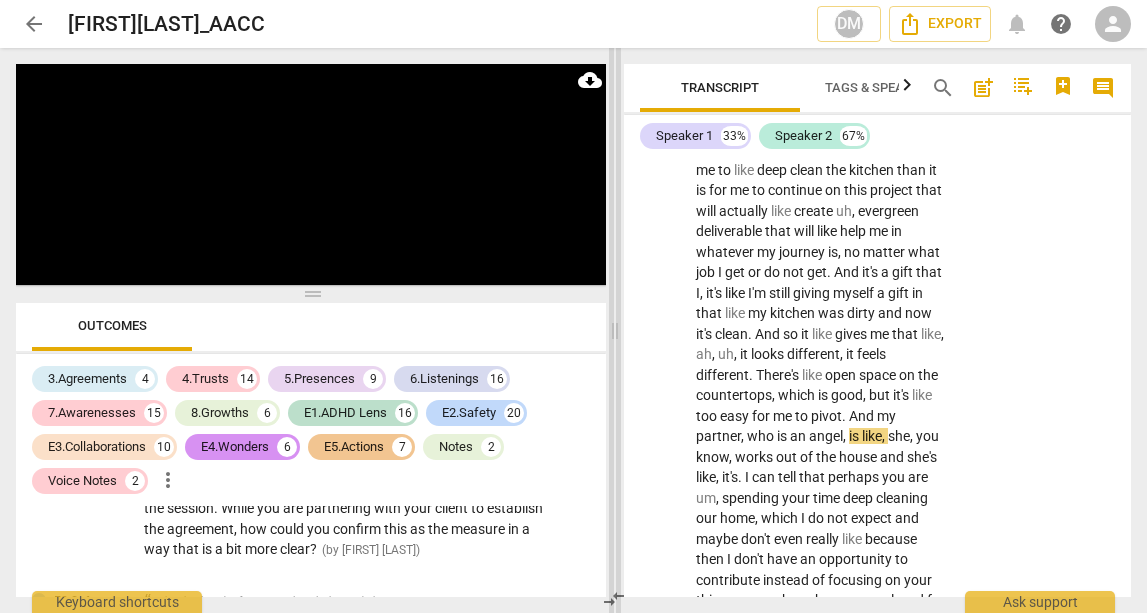 drag, startPoint x: 642, startPoint y: 335, endPoint x: 617, endPoint y: 339, distance: 25.317978 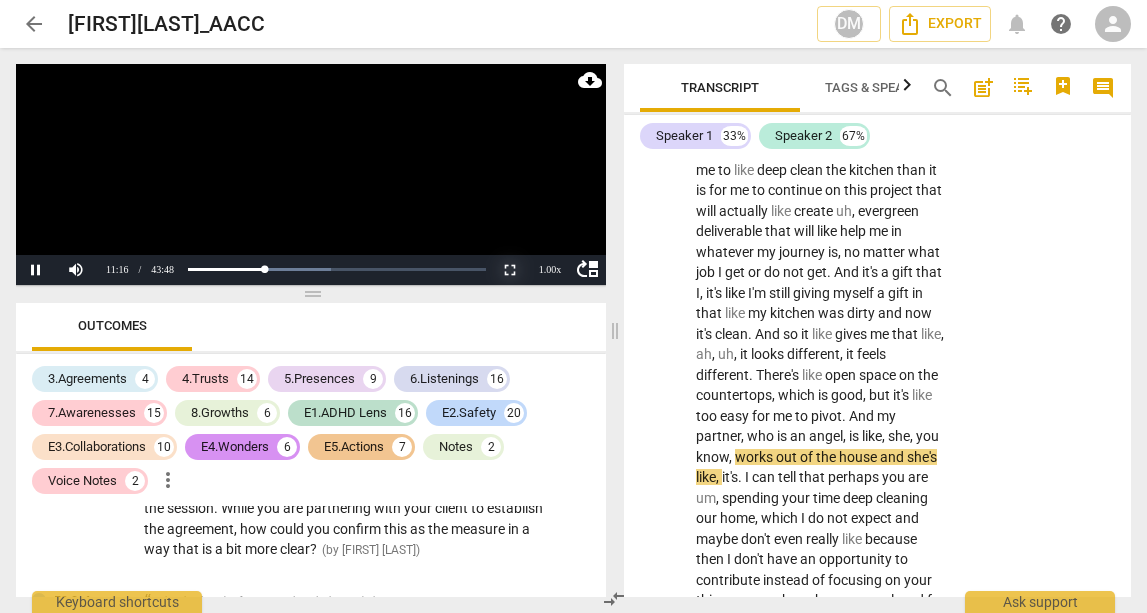 click on "Non-Fullscreen" at bounding box center [510, 270] 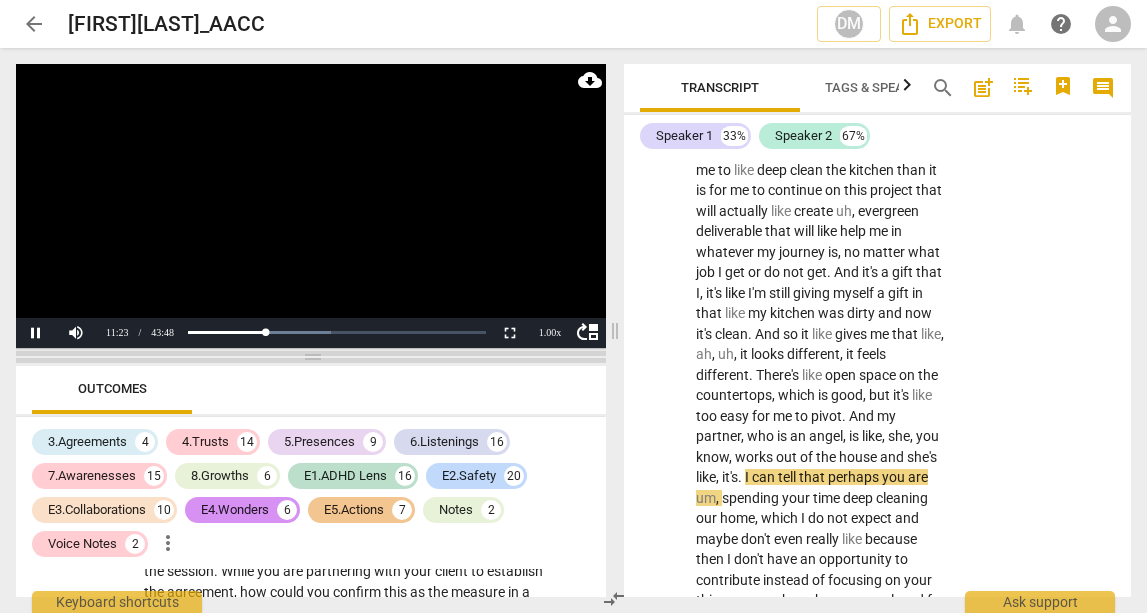 drag, startPoint x: 321, startPoint y: 295, endPoint x: 324, endPoint y: 358, distance: 63.07139 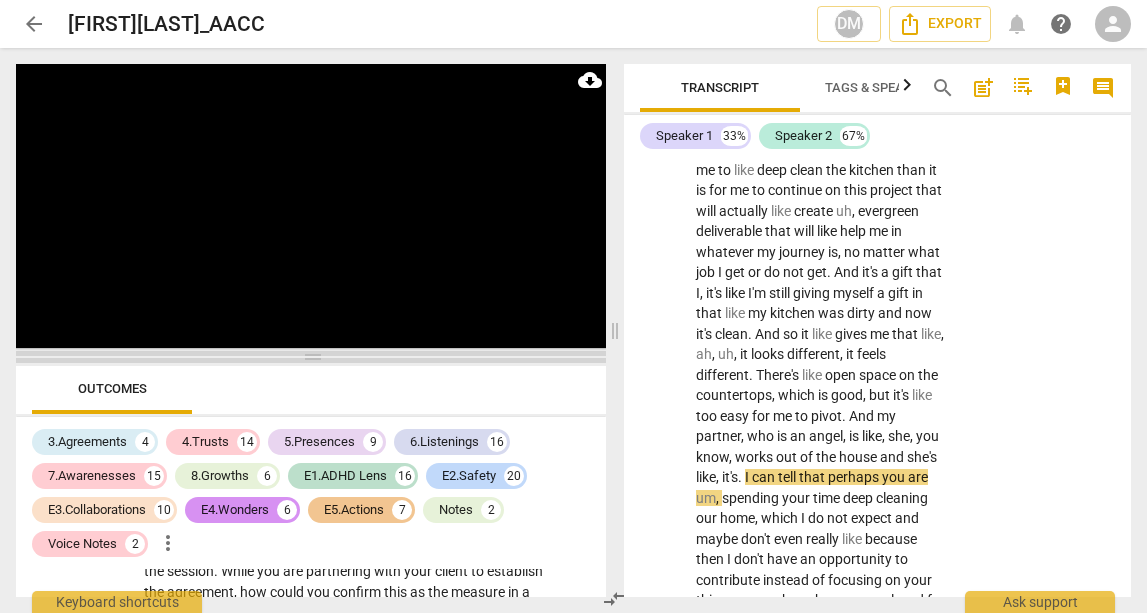click at bounding box center [311, 357] 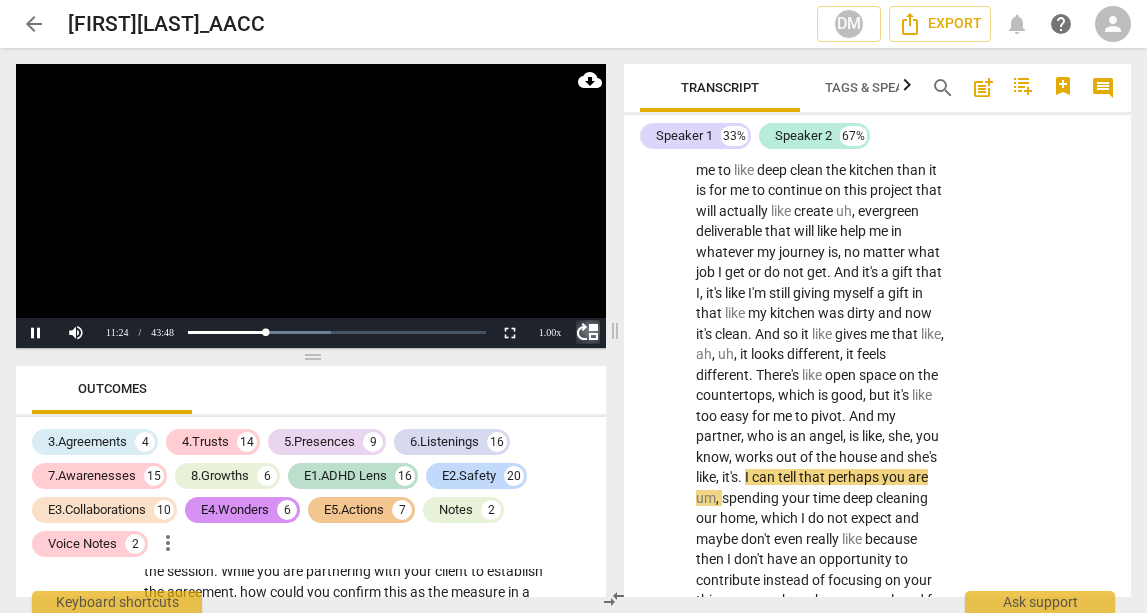 click on "move_up" at bounding box center [588, 332] 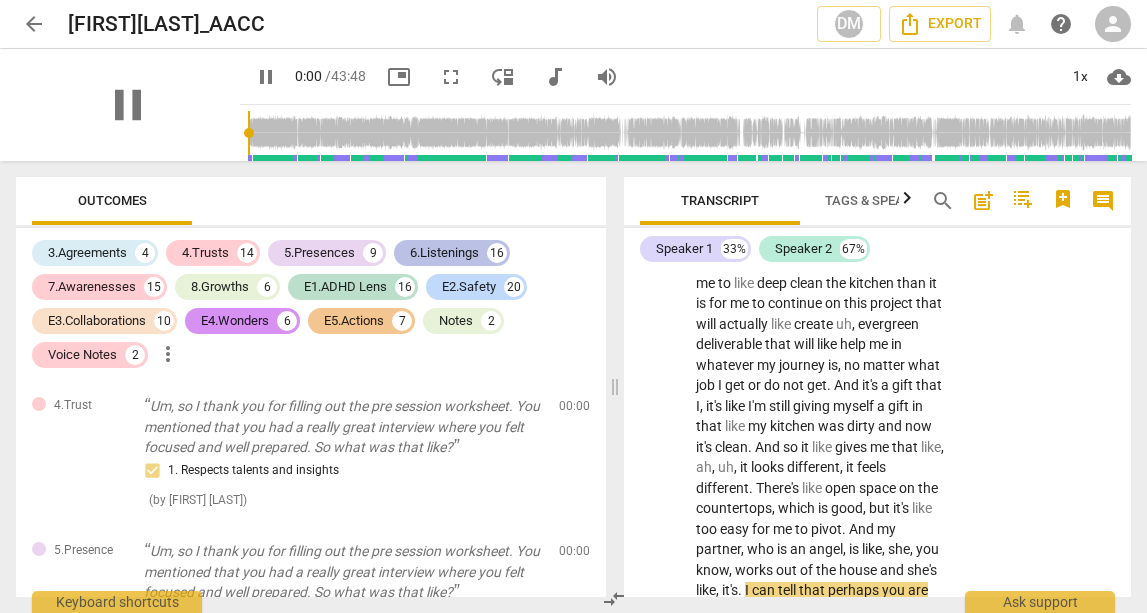 scroll, scrollTop: 6937, scrollLeft: 0, axis: vertical 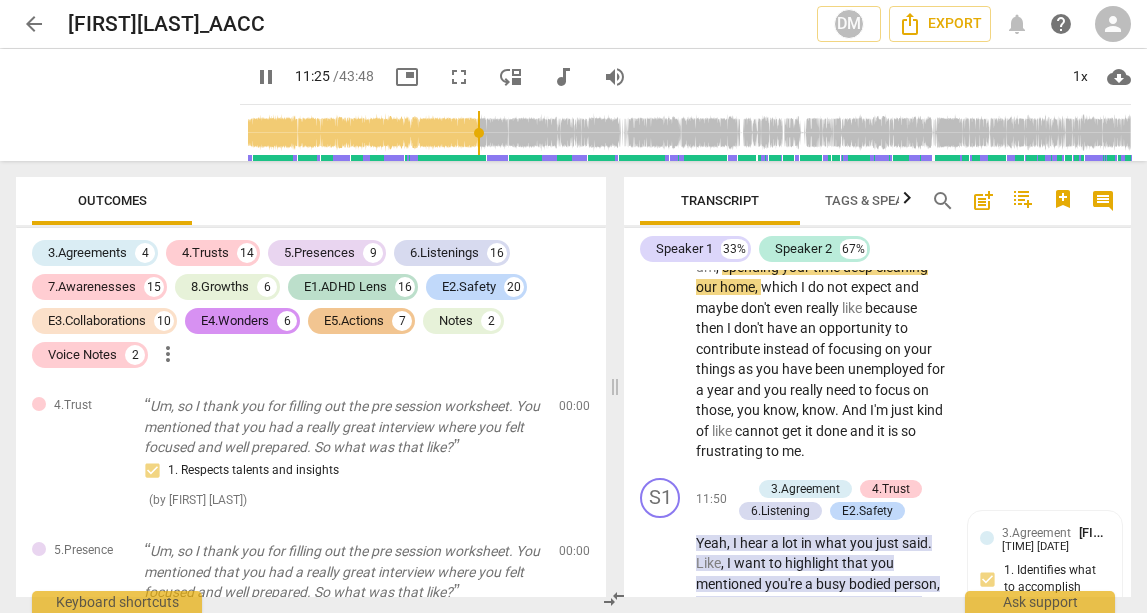 click on "picture_in_picture" at bounding box center (407, 77) 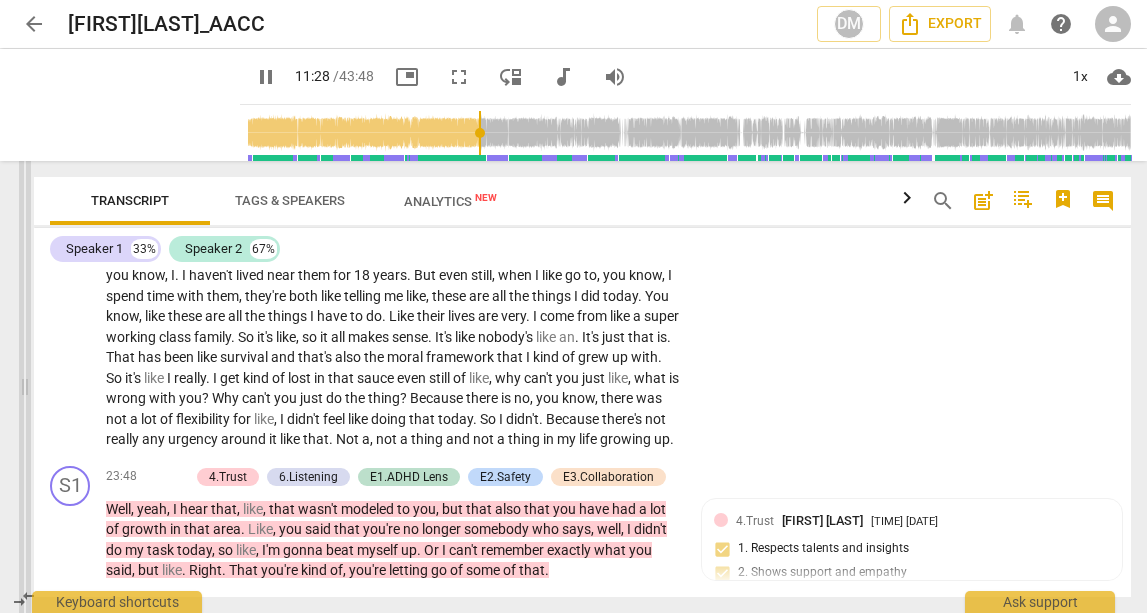 drag, startPoint x: 614, startPoint y: 381, endPoint x: 24, endPoint y: 373, distance: 590.05426 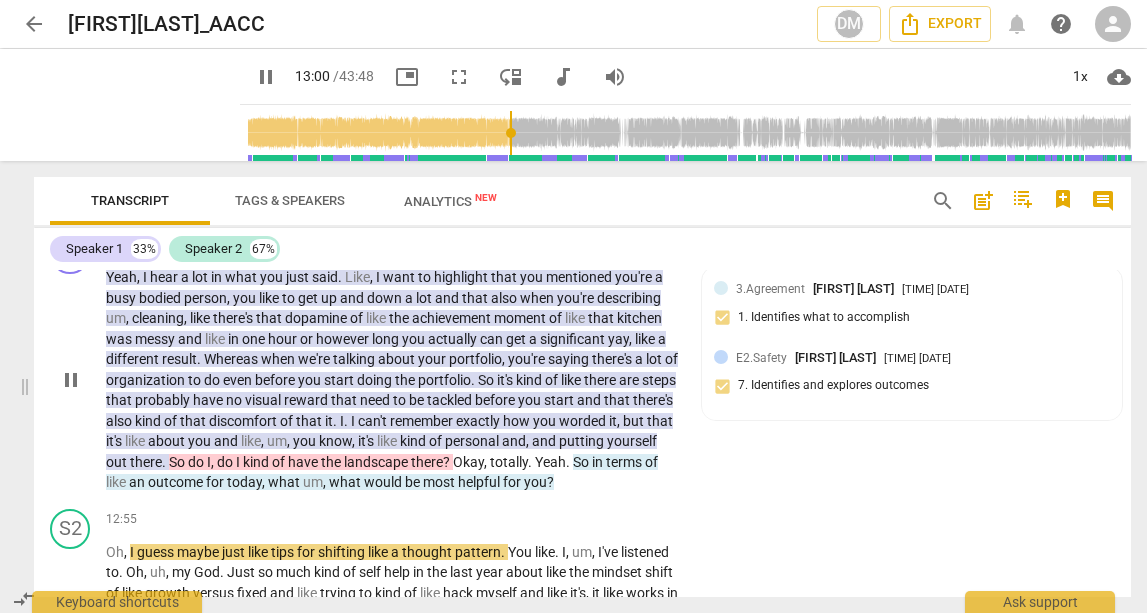 scroll, scrollTop: 3927, scrollLeft: 0, axis: vertical 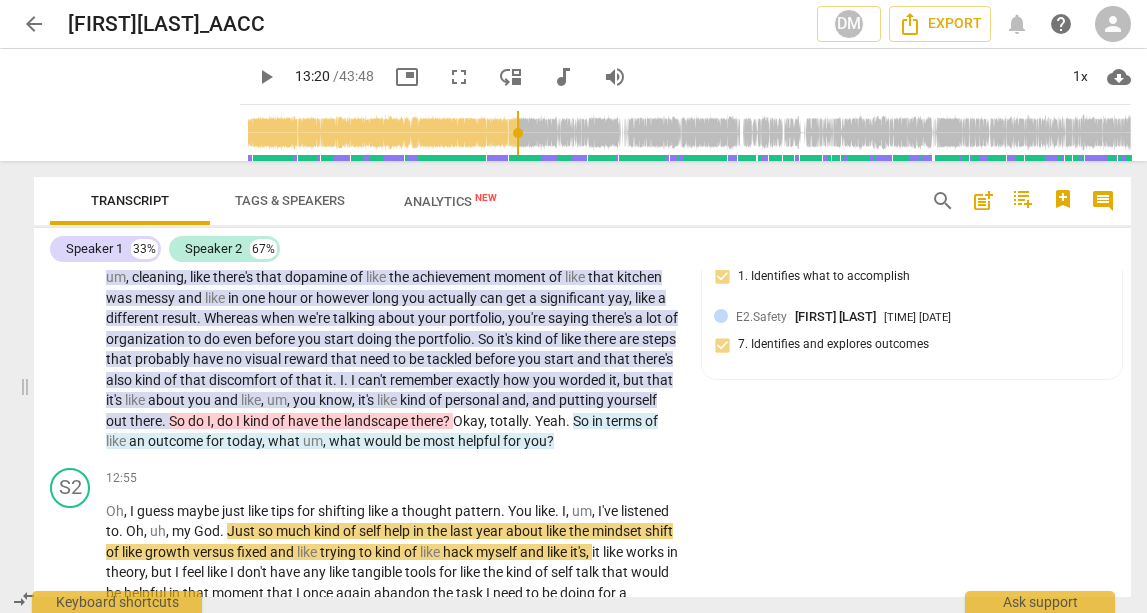 type on "800" 